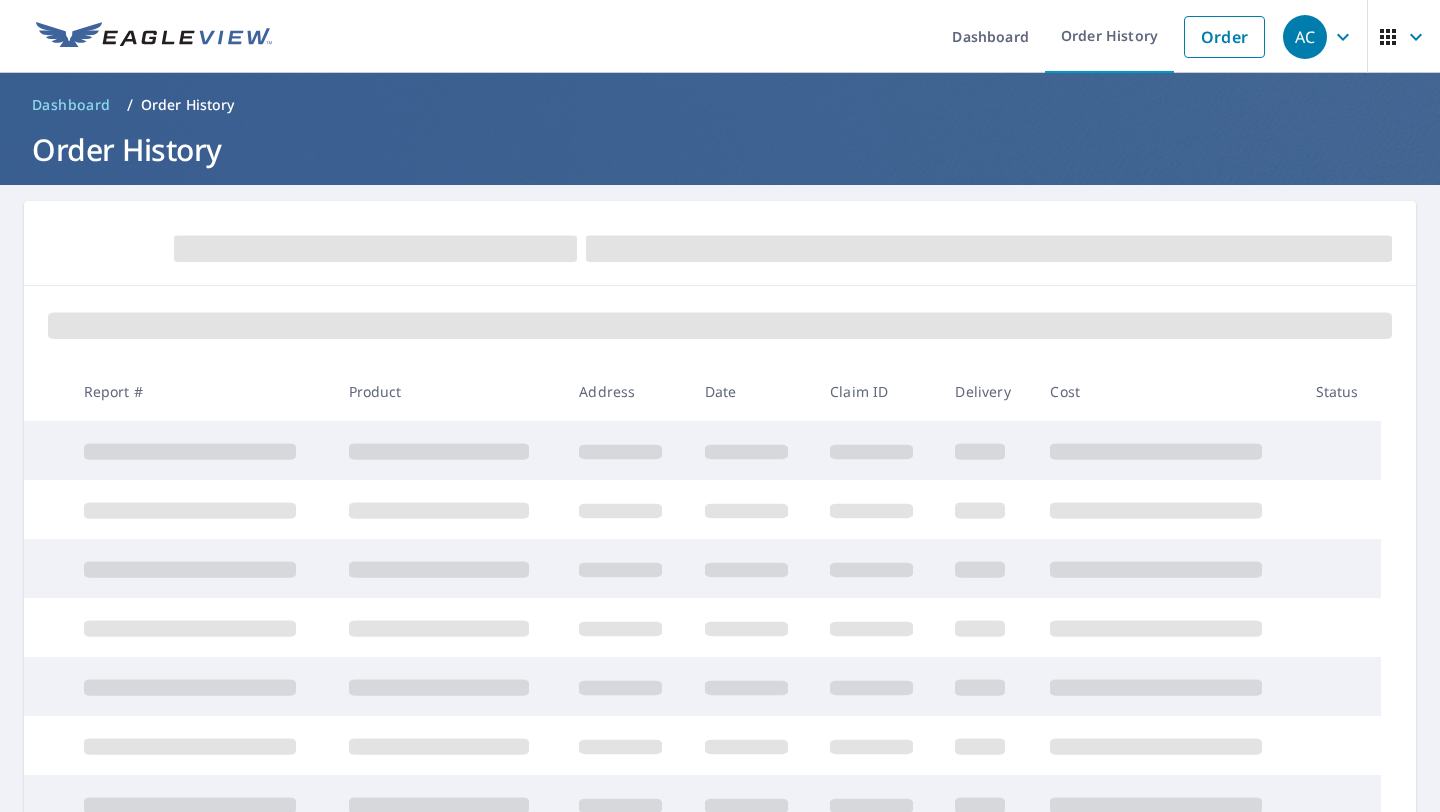 scroll, scrollTop: 0, scrollLeft: 0, axis: both 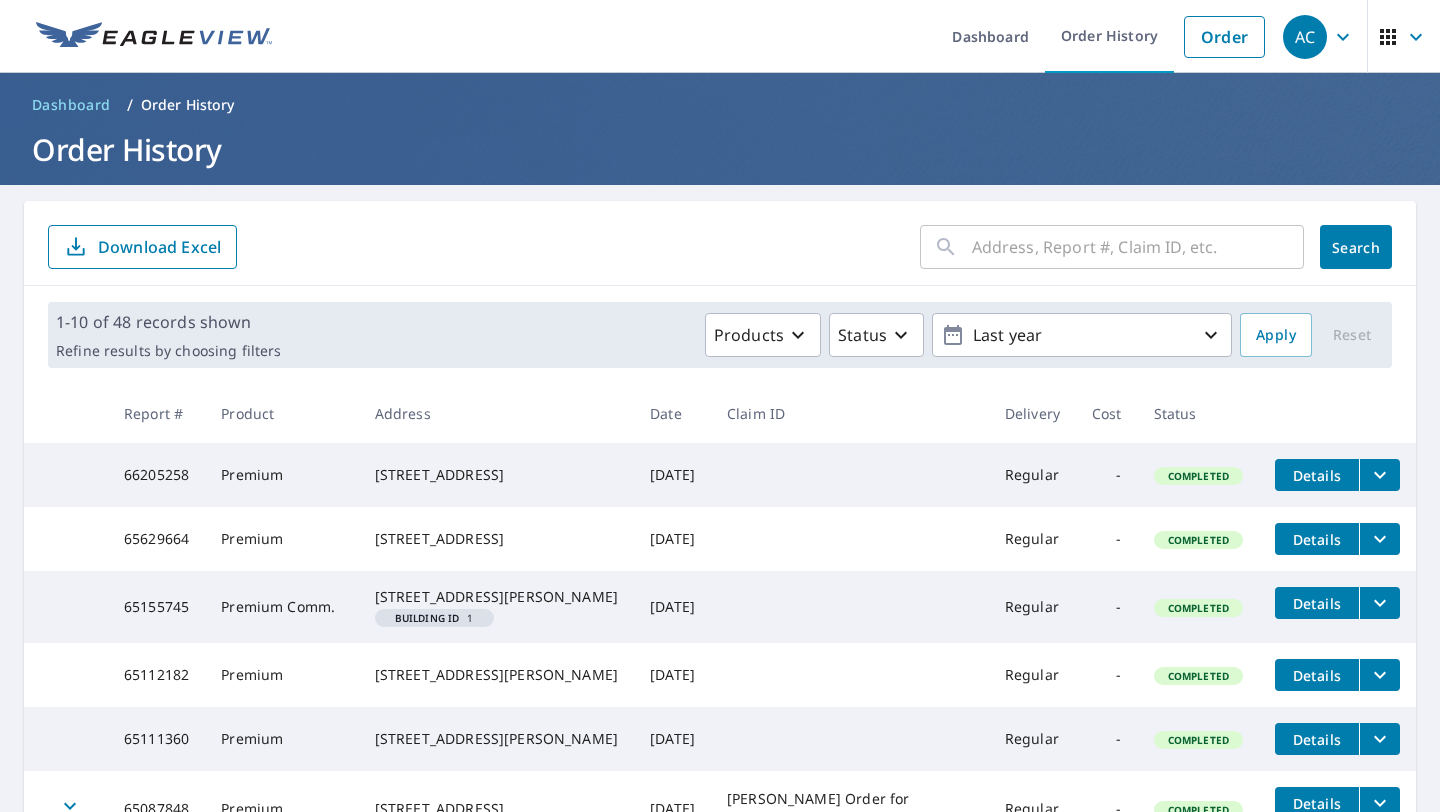 click at bounding box center (1138, 247) 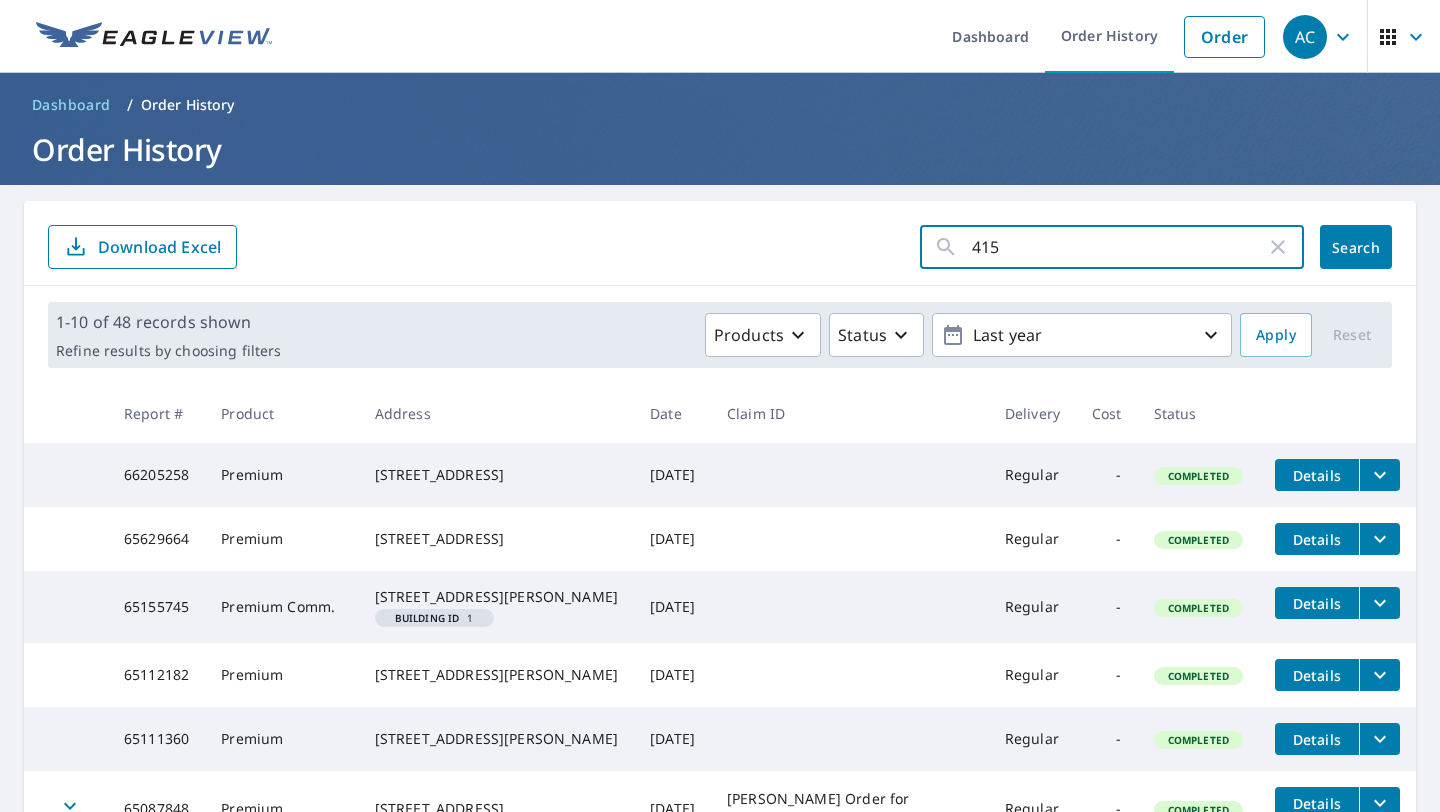 type on "4158" 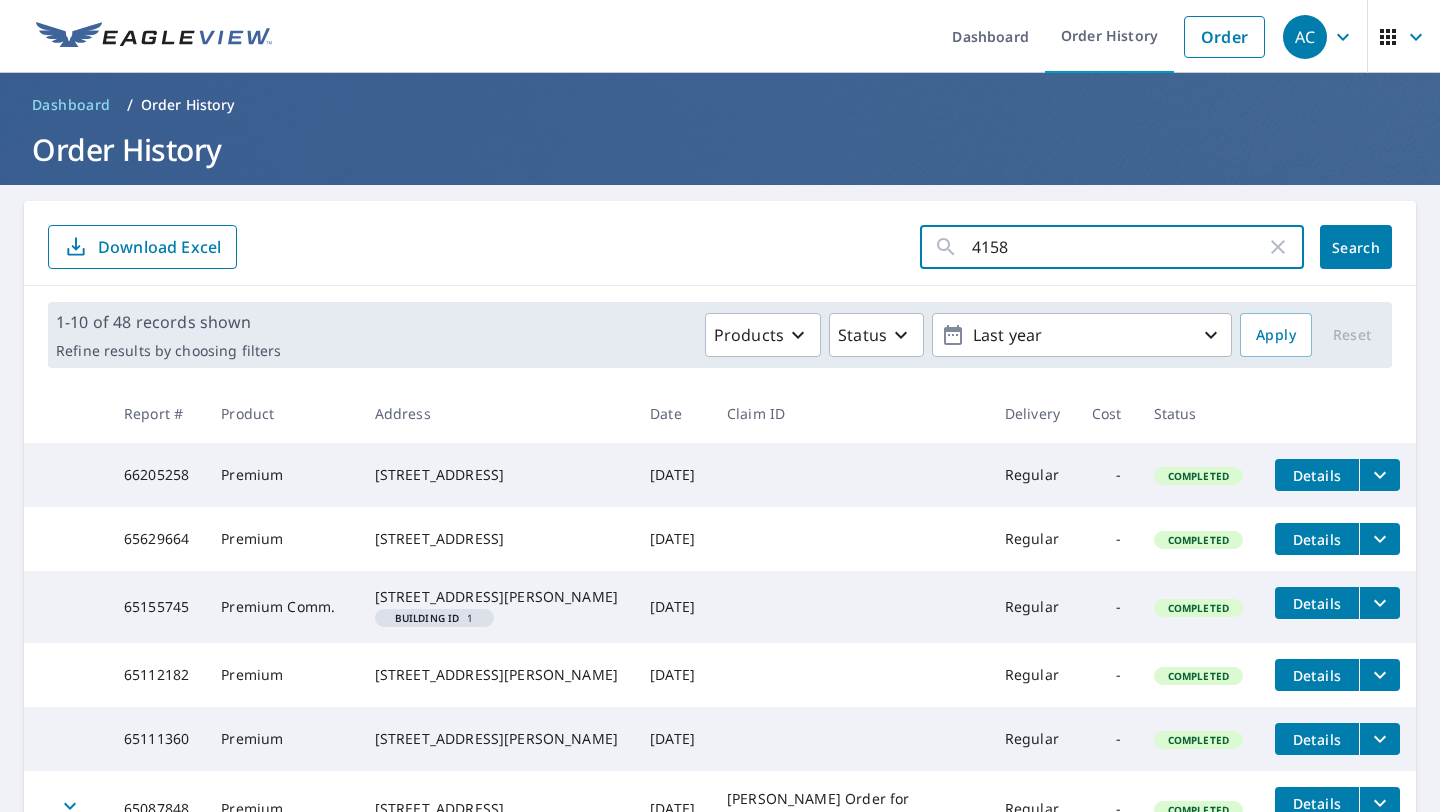 click on "Search" 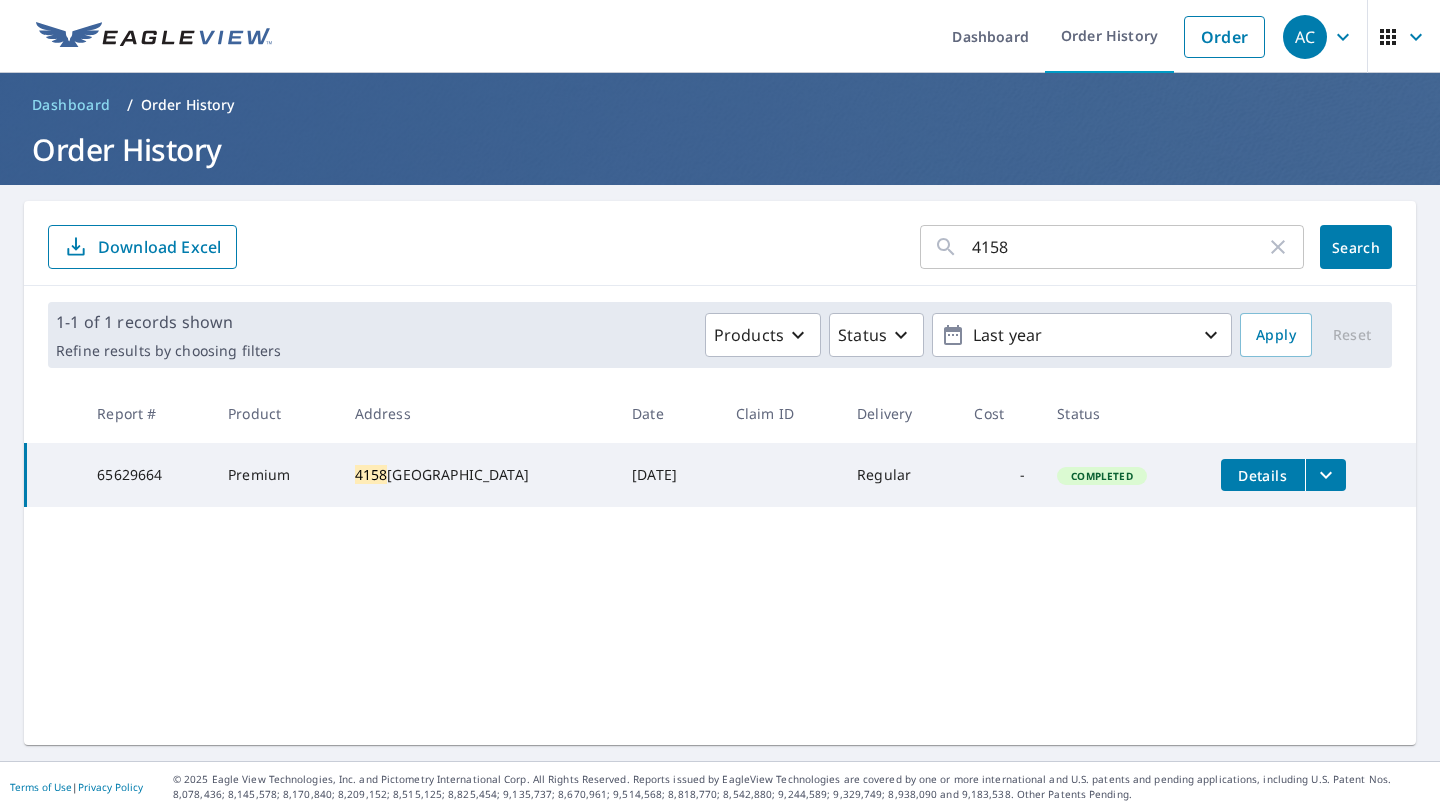 click 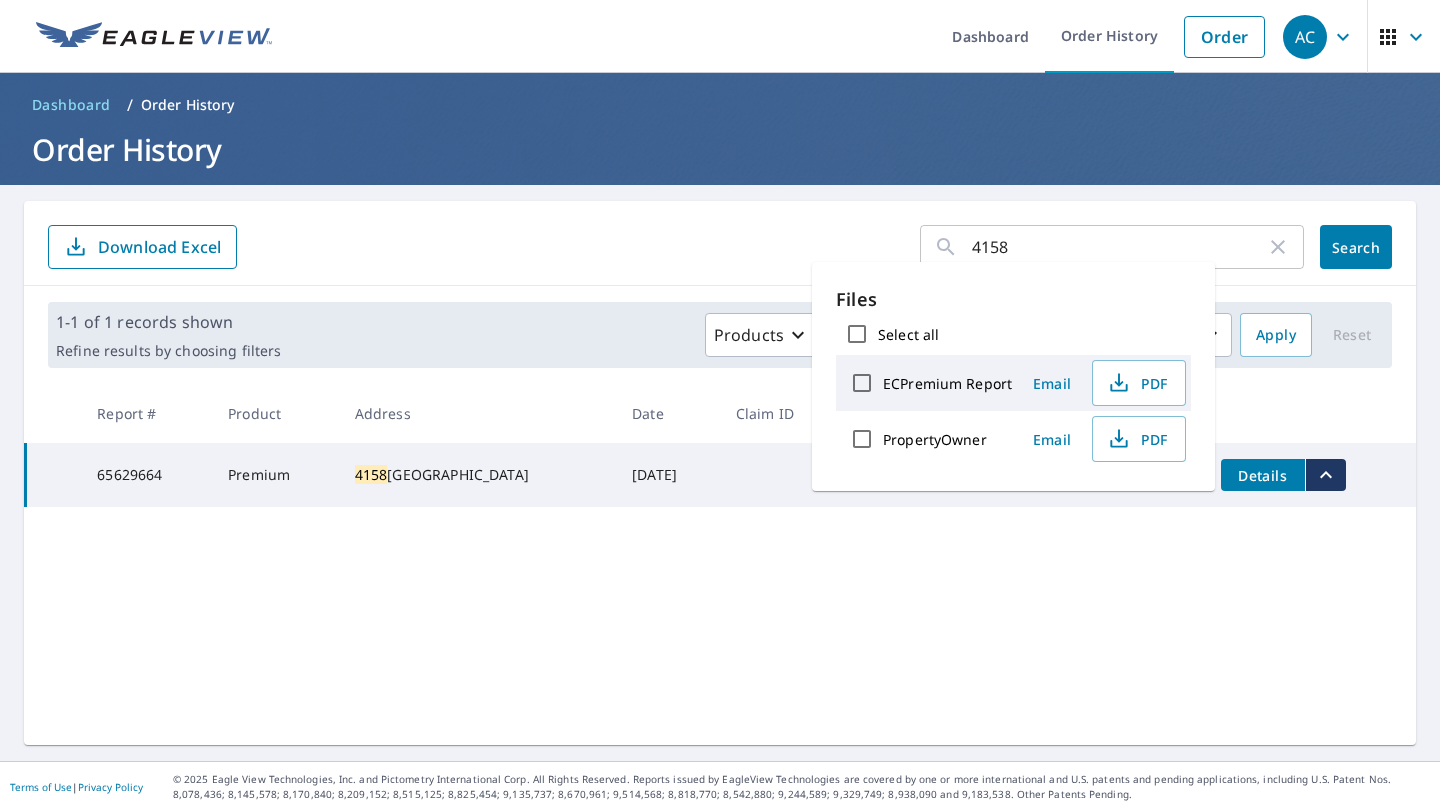 click 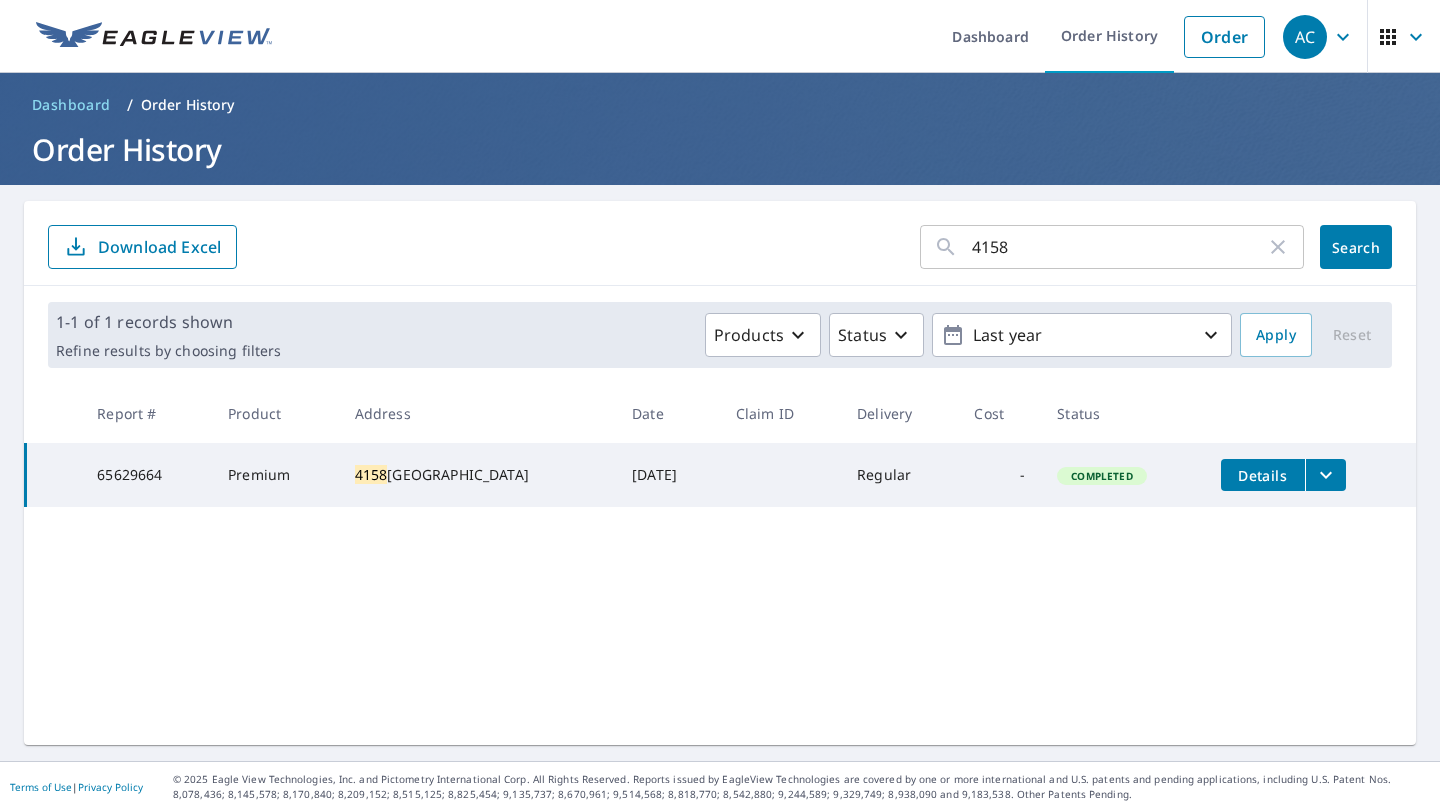 click on "Details" at bounding box center (1263, 475) 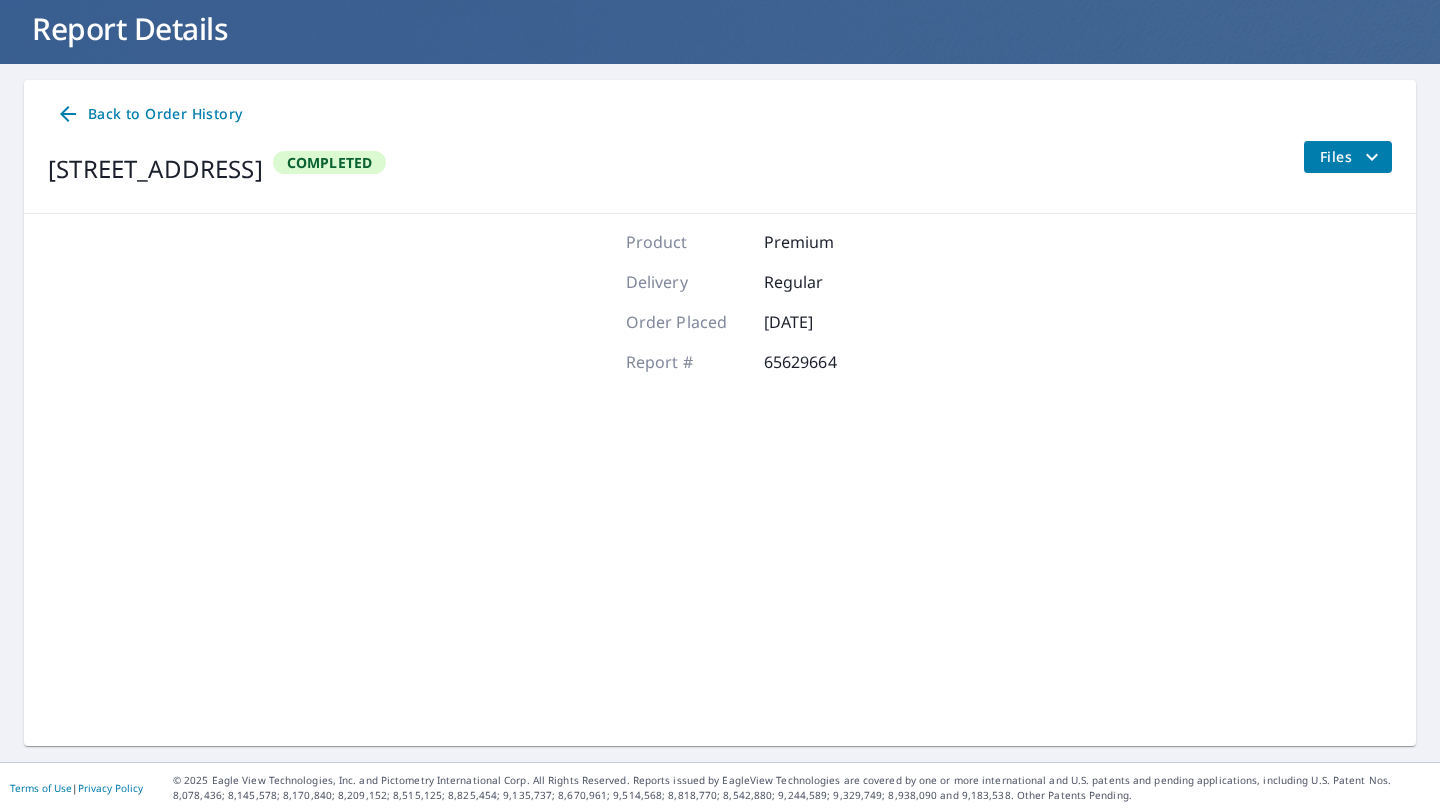 scroll, scrollTop: 0, scrollLeft: 0, axis: both 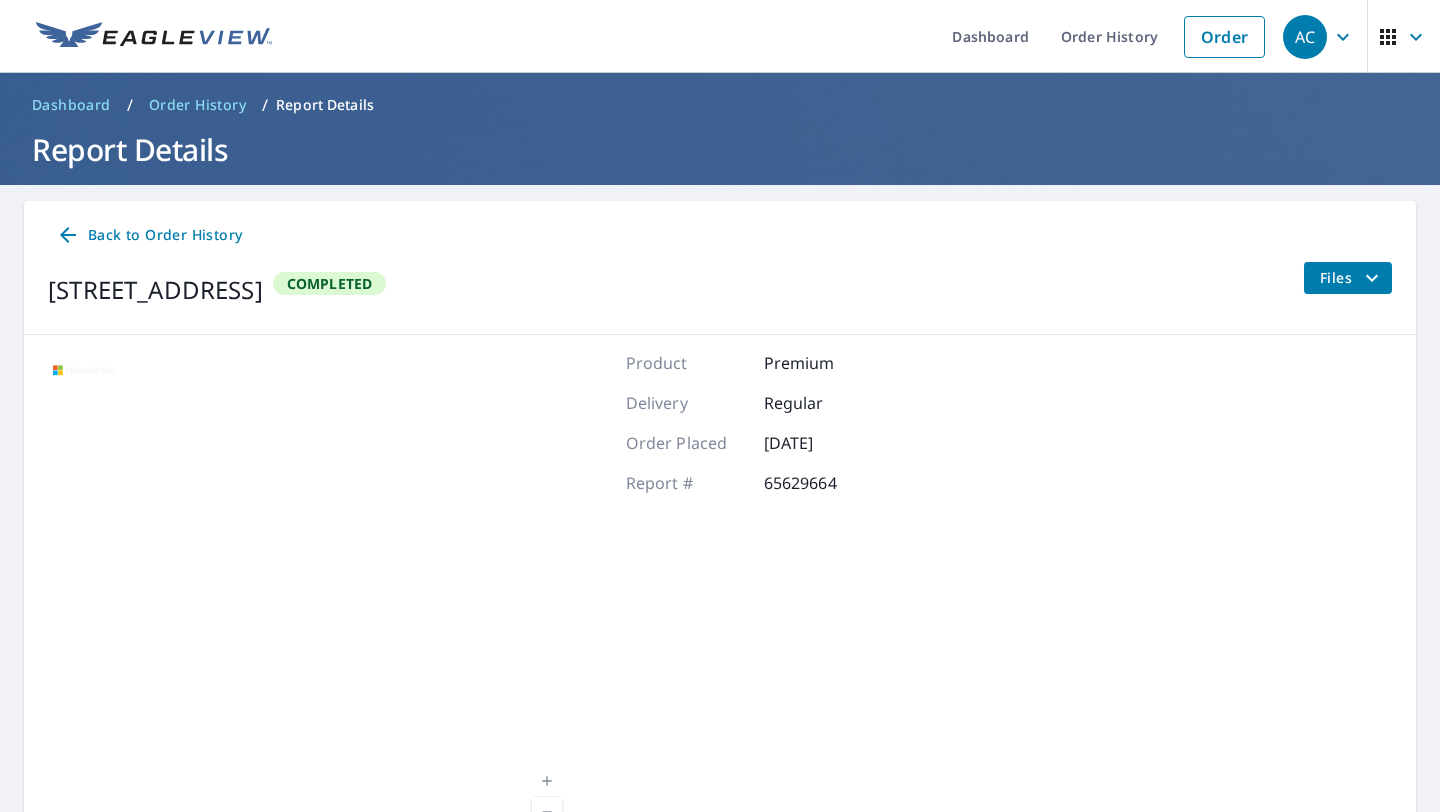 click on "Back to Order History" at bounding box center [149, 235] 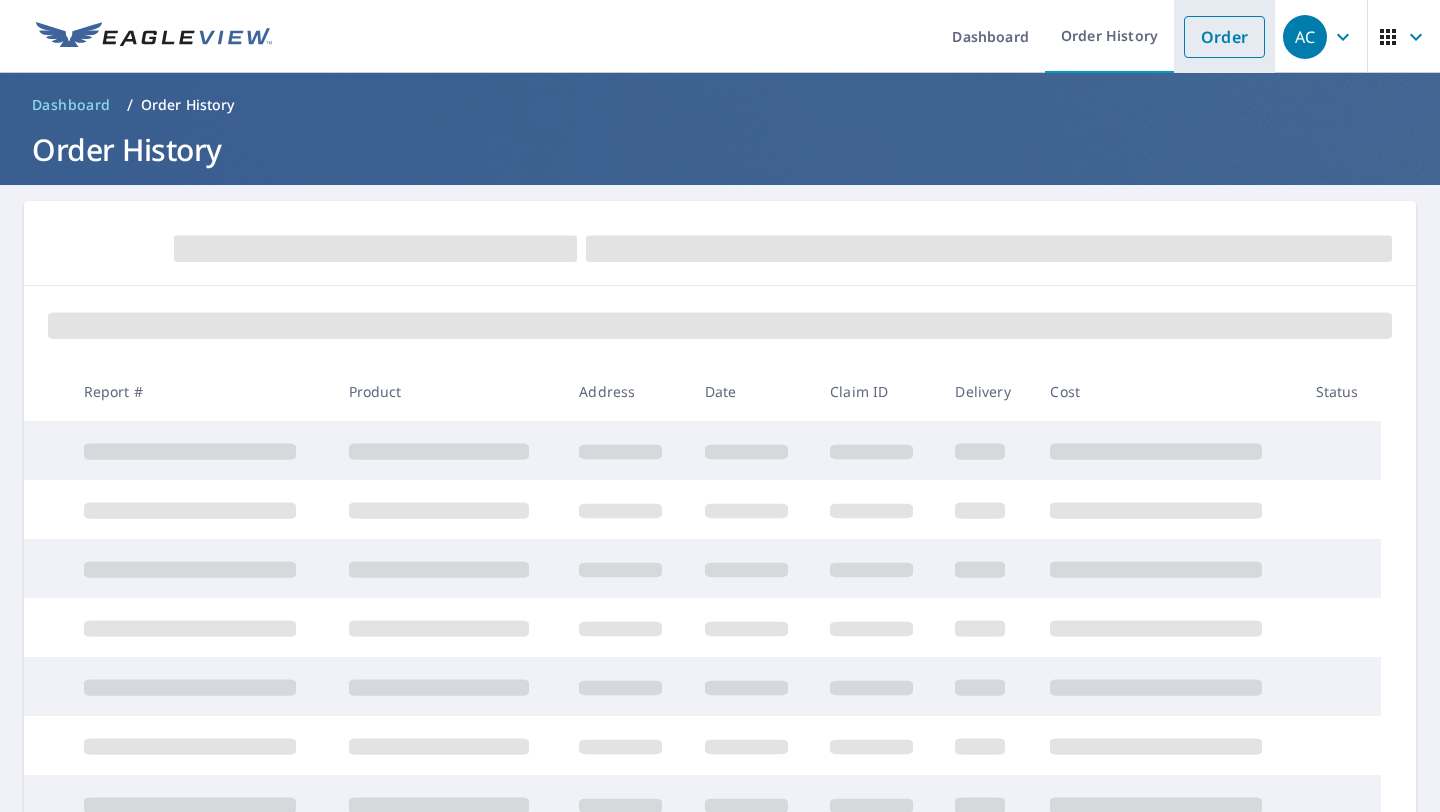 click on "Order" at bounding box center [1224, 37] 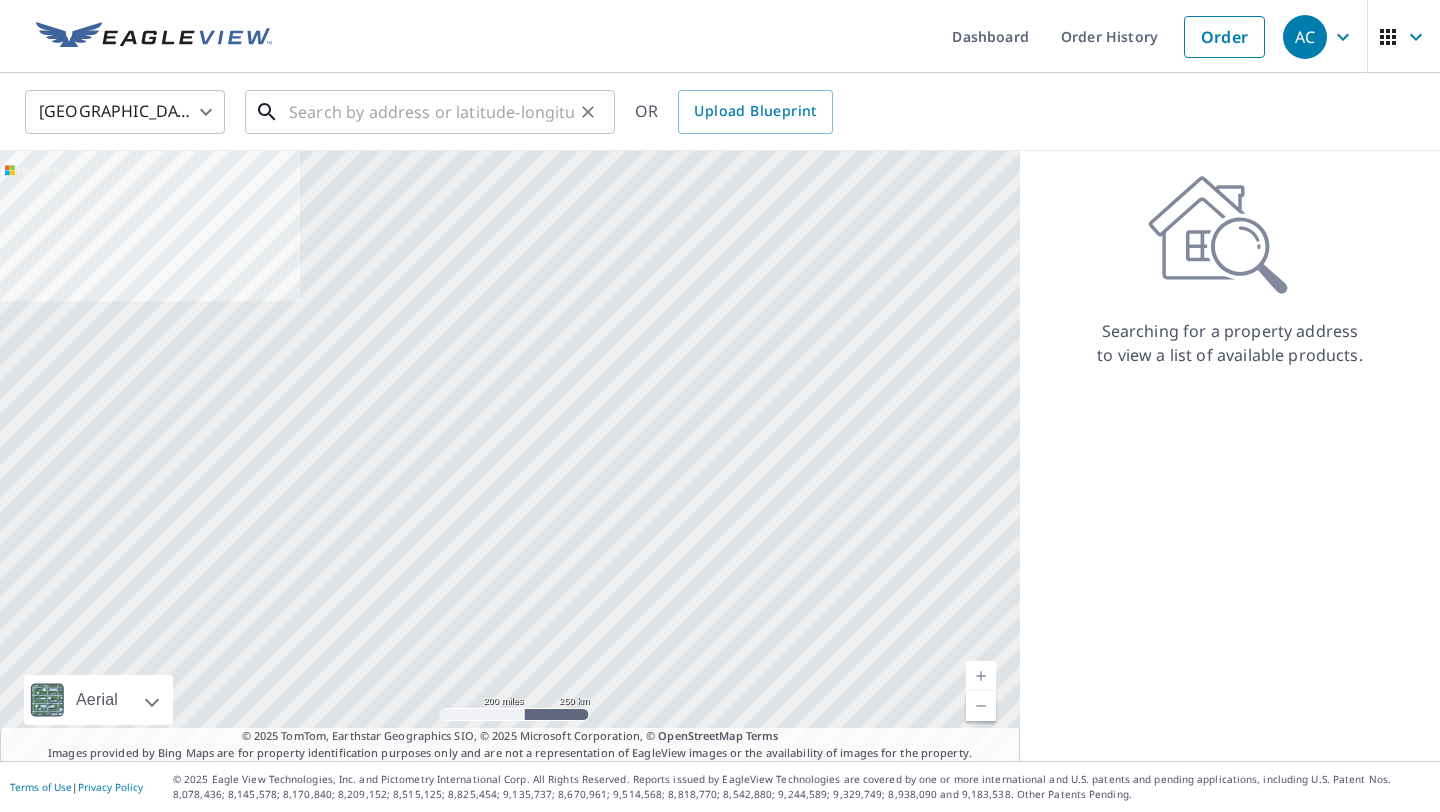 click at bounding box center [431, 112] 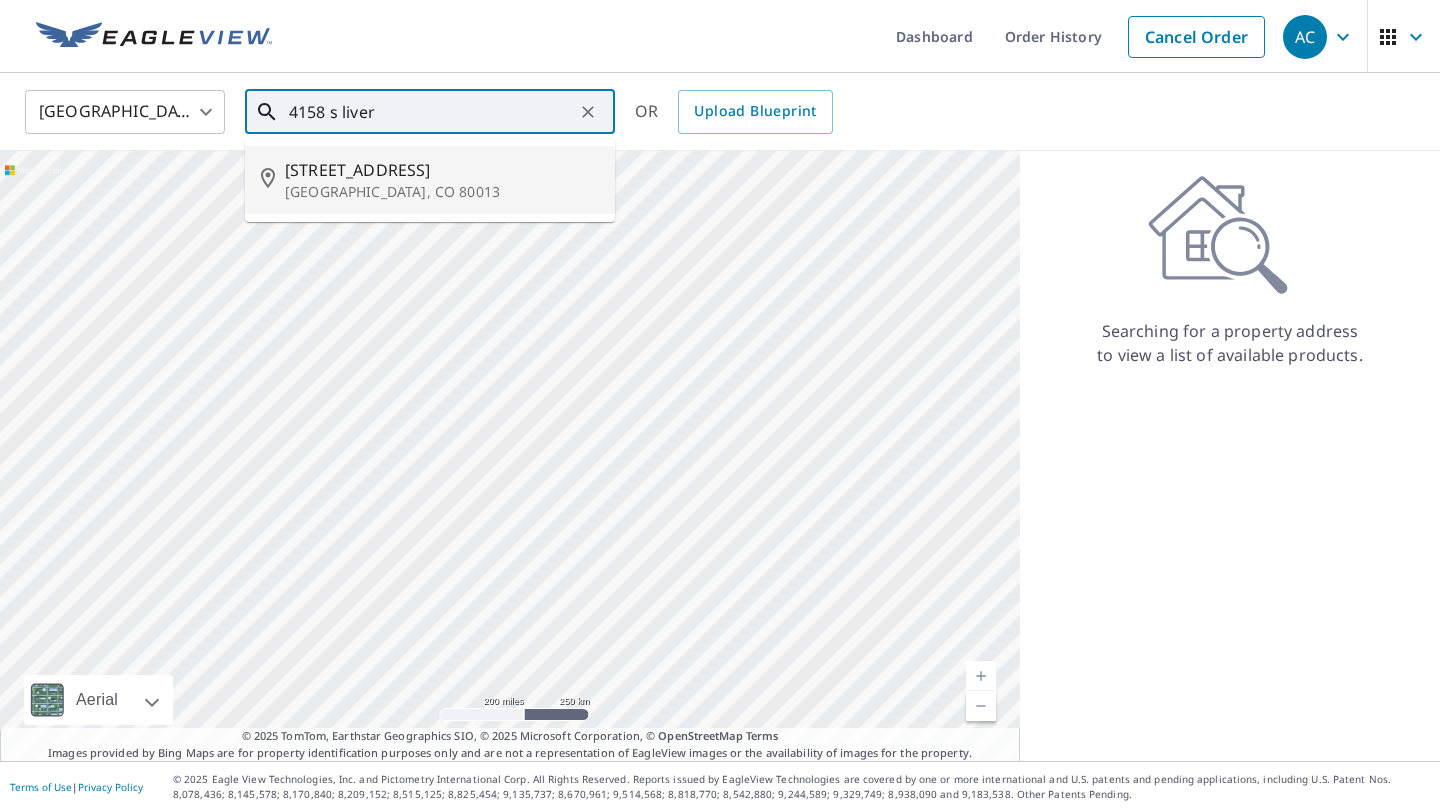 click on "[STREET_ADDRESS]" at bounding box center (442, 170) 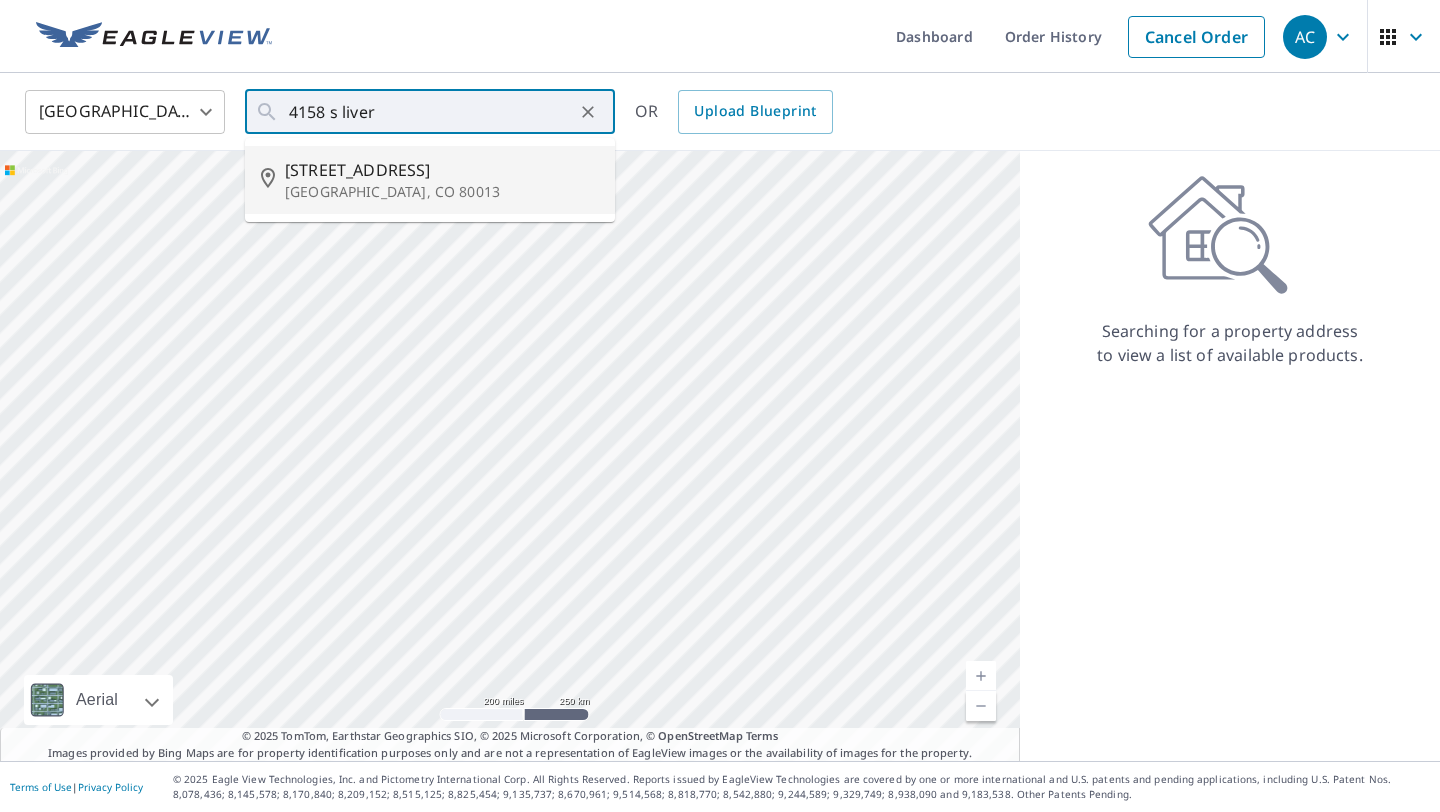 type on "[STREET_ADDRESS]" 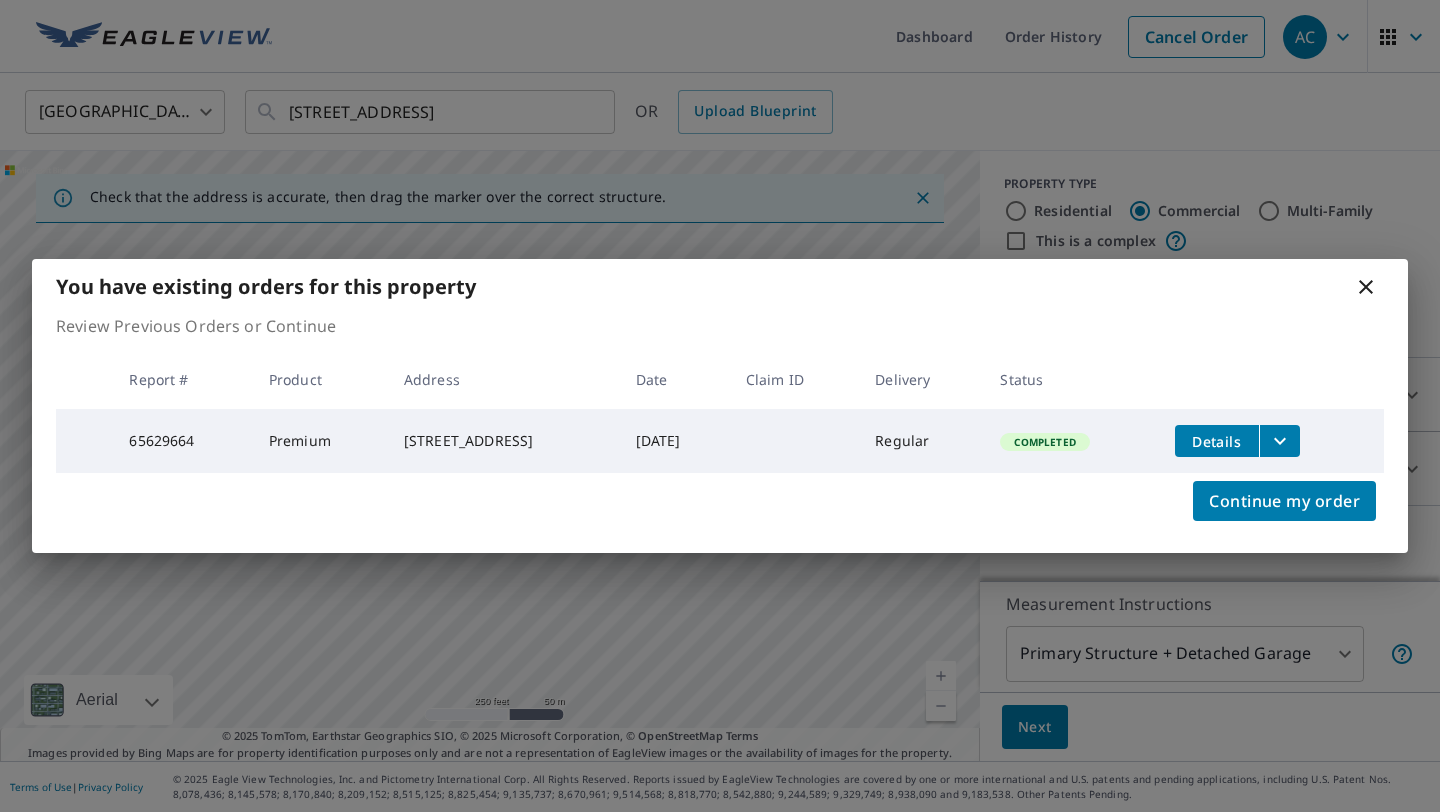 click 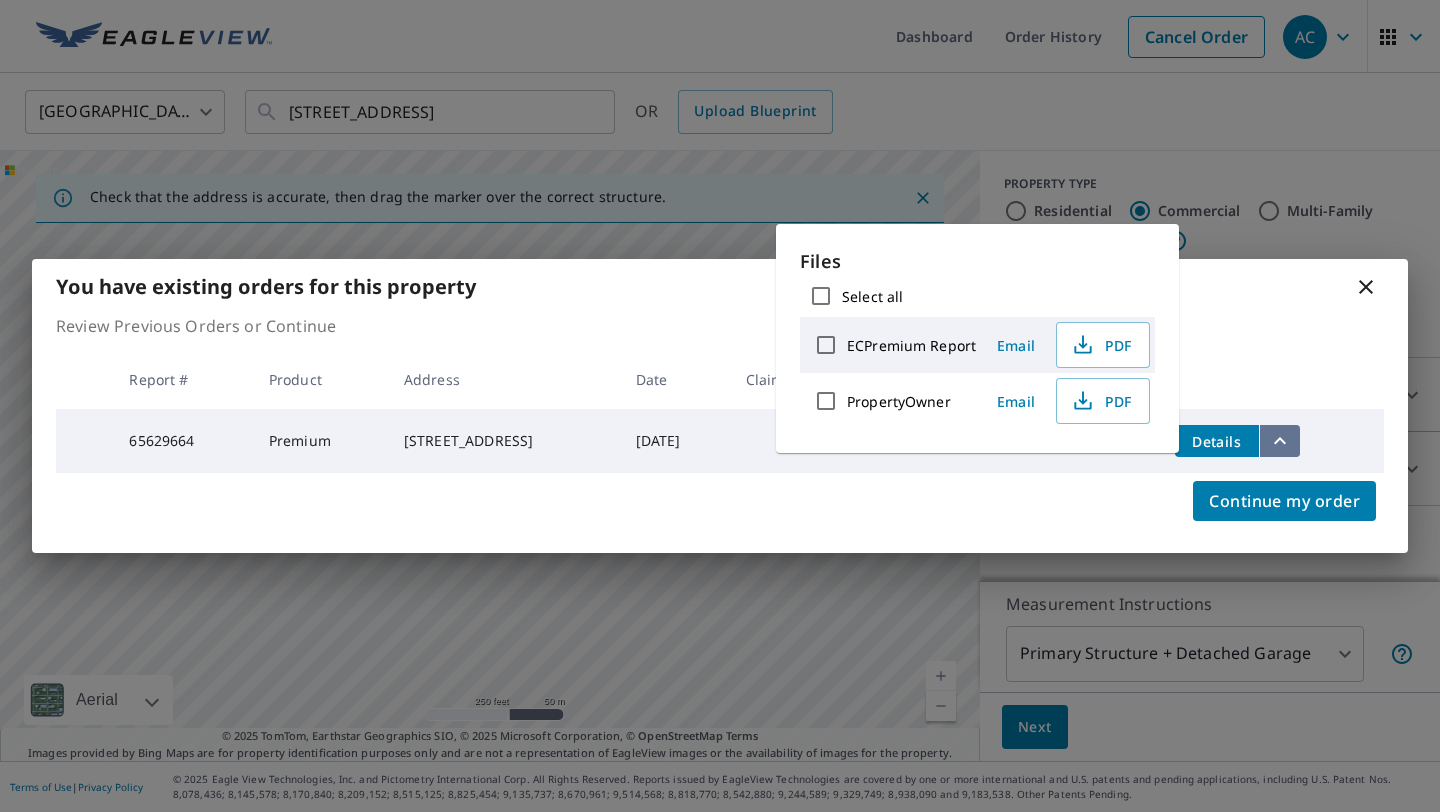 click 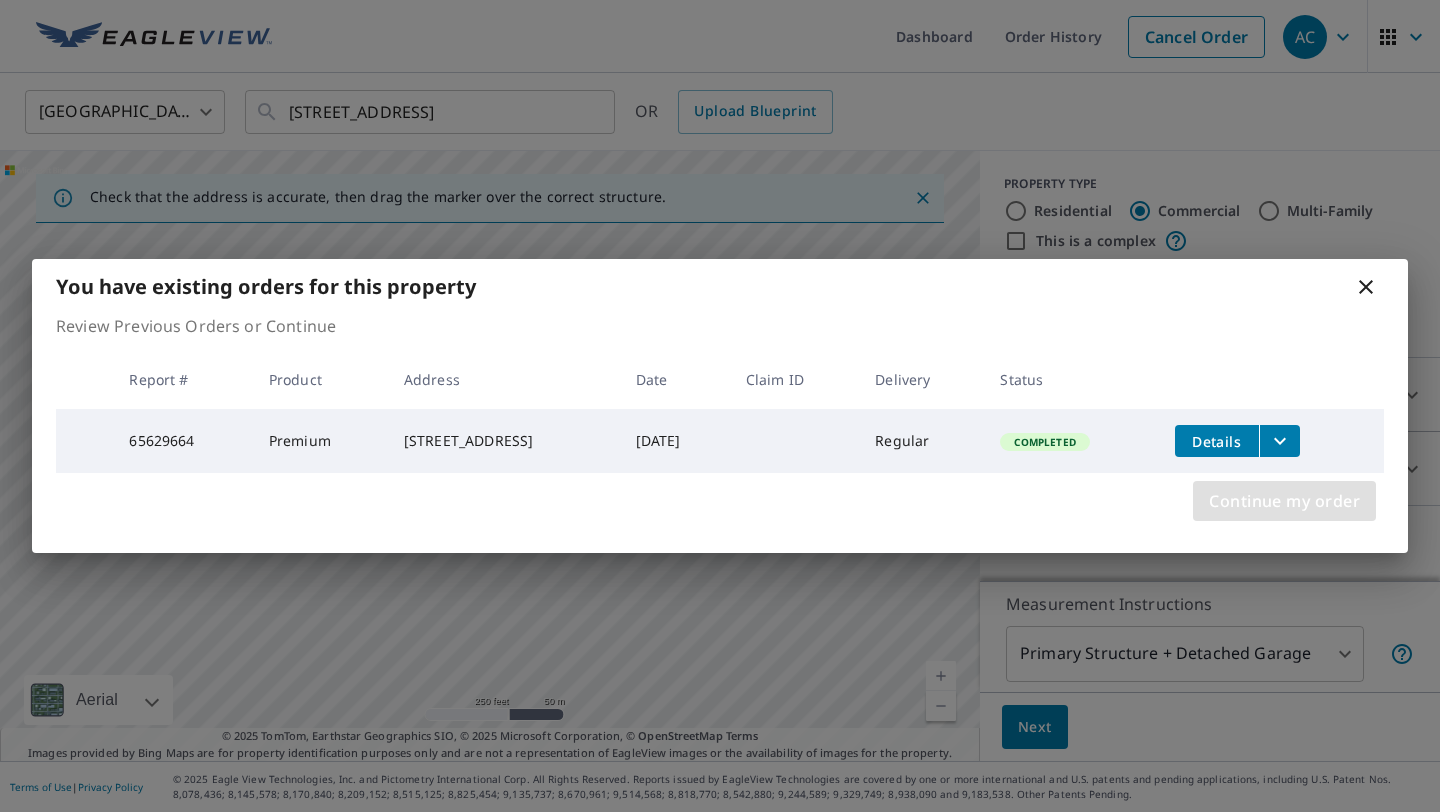 click on "Continue my order" at bounding box center (1284, 501) 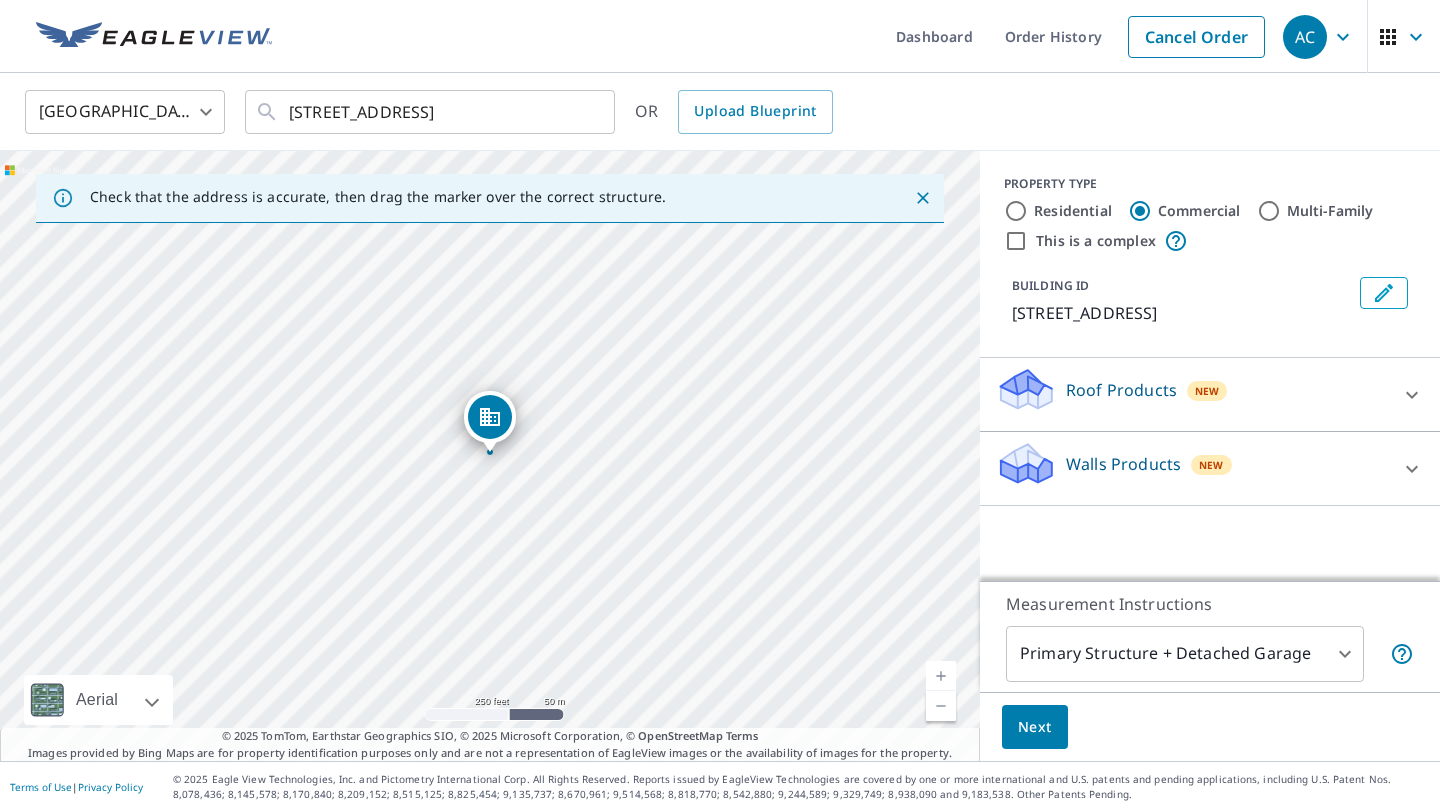 click on "Walls Products New" at bounding box center (1192, 468) 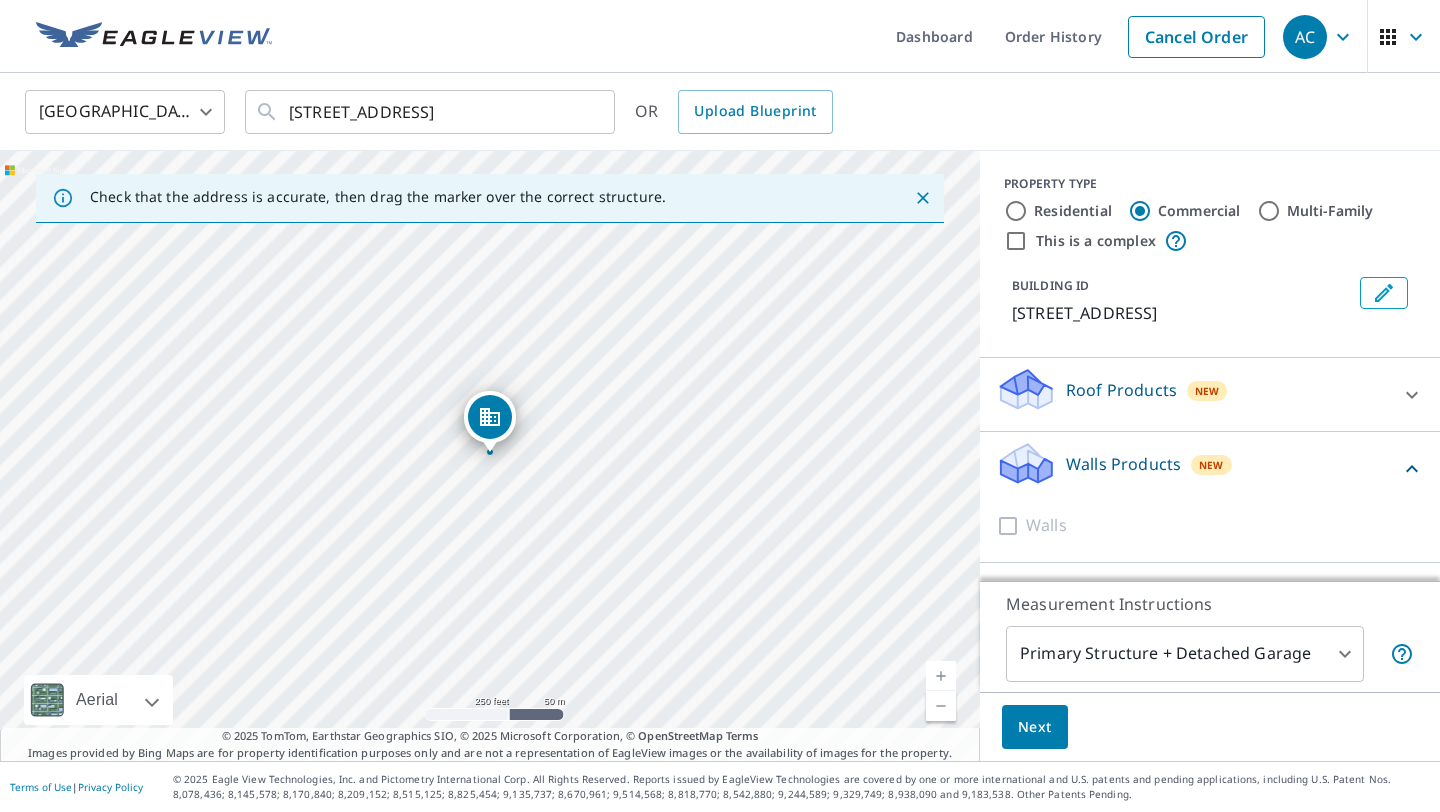click on "Walls Products New" at bounding box center (1198, 468) 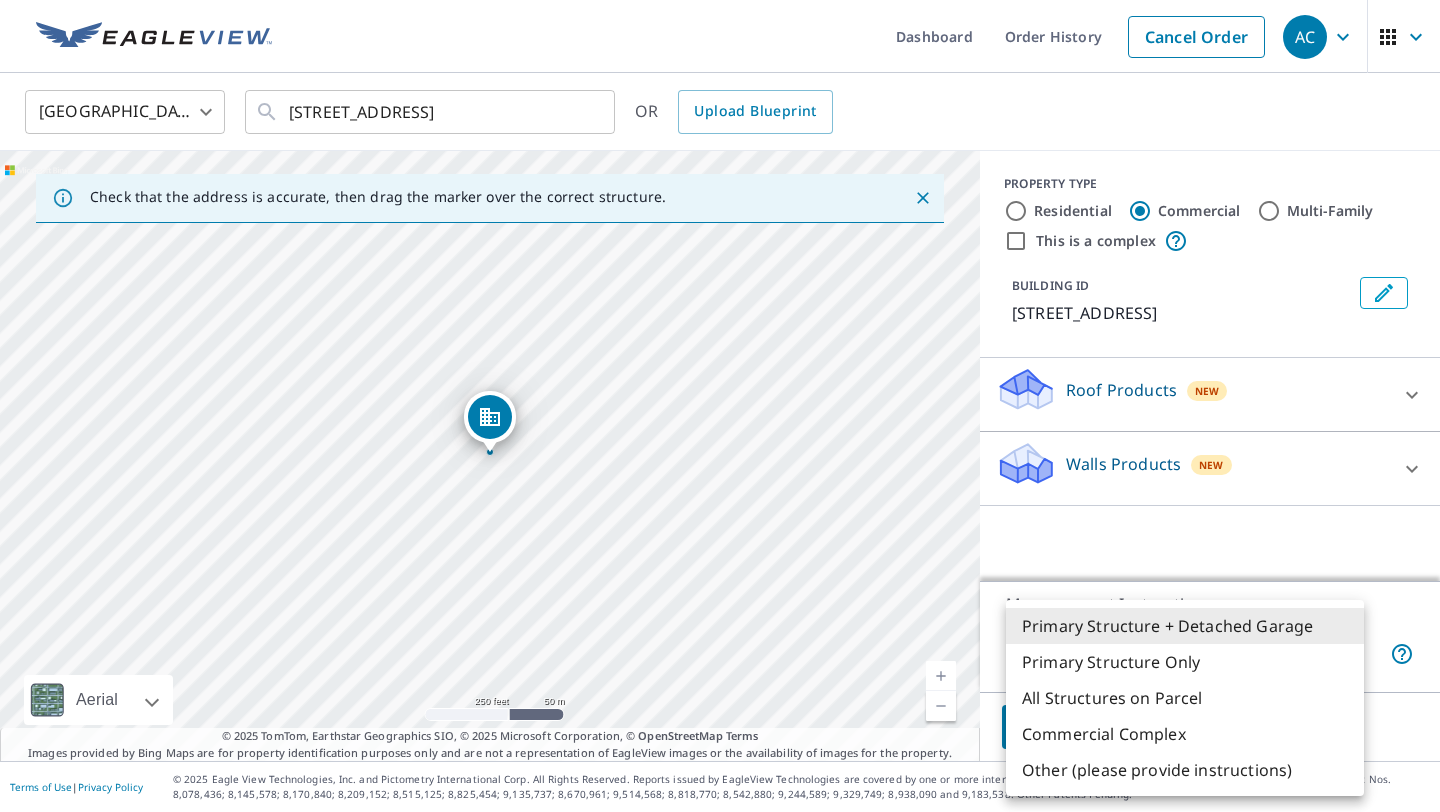 click on "AC AC
Dashboard Order History Cancel Order AC United States [GEOGRAPHIC_DATA] ​ [STREET_ADDRESS] ​ OR Upload Blueprint Check that the address is accurate, then drag the marker over the correct structure. [STREET_ADDRESS] A standard road map Aerial A detailed look from above Labels Labels 250 feet 50 m © 2025 TomTom, © Vexcel Imaging, © 2025 Microsoft Corporation,  © OpenStreetMap Terms © 2025 TomTom, Earthstar Geographics SIO, © 2025 Microsoft Corporation, ©   OpenStreetMap   Terms Images provided by Bing Maps are for property identification purposes only and are not a representation of EagleView images or the availability of images for the property. PROPERTY TYPE Residential Commercial Multi-Family This is a complex BUILDING ID [STREET_ADDRESS] Roof Products New Premium Gutter Bid Perfect™ Walls Products New Walls Measurement Instructions Primary Structure + Detached Garage 1 ​ Next Terms of Use  |  Privacy Policy" at bounding box center (720, 406) 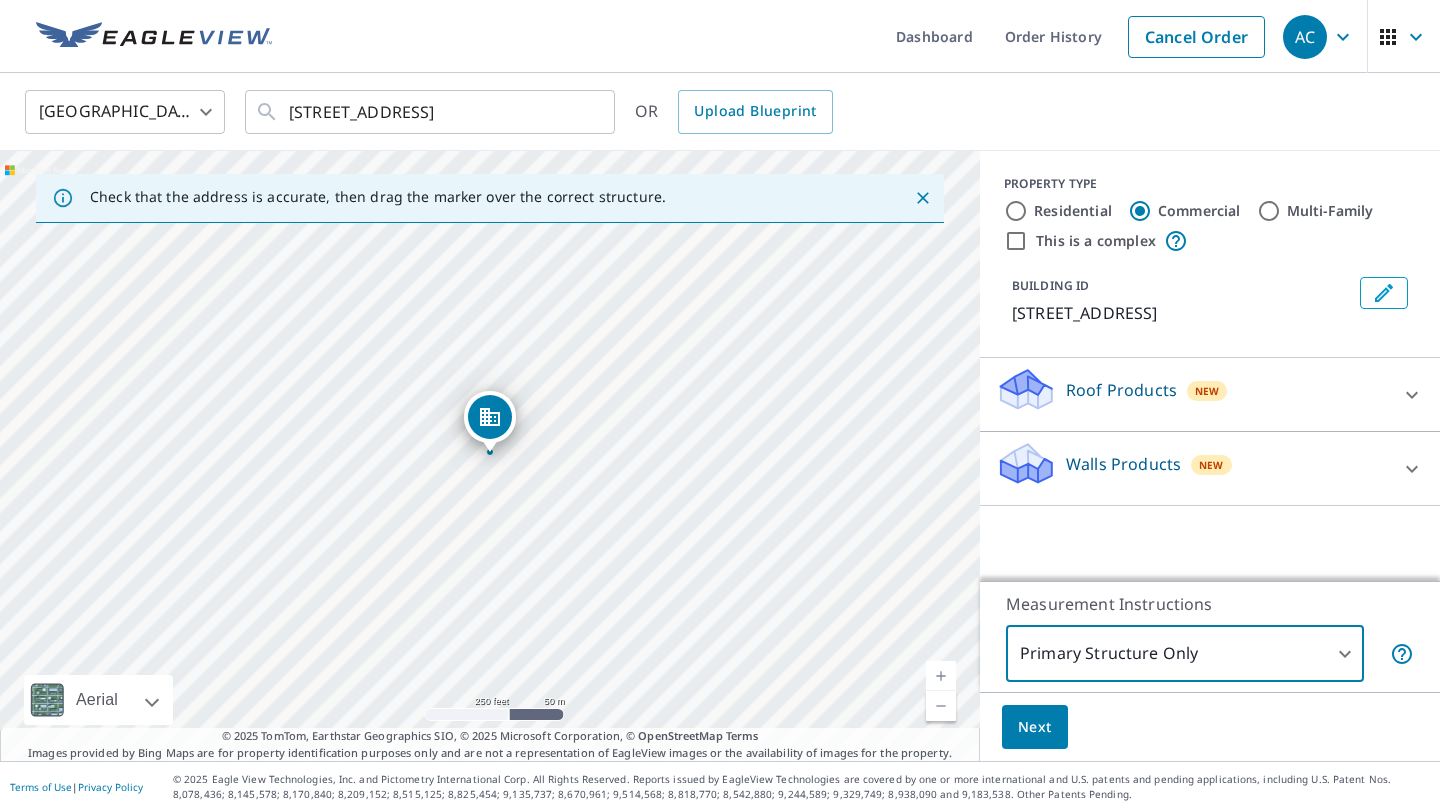 click on "AC AC
Dashboard Order History Cancel Order AC United States [GEOGRAPHIC_DATA] ​ [STREET_ADDRESS] ​ OR Upload Blueprint Check that the address is accurate, then drag the marker over the correct structure. [STREET_ADDRESS] A standard road map Aerial A detailed look from above Labels Labels 250 feet 50 m © 2025 TomTom, © Vexcel Imaging, © 2025 Microsoft Corporation,  © OpenStreetMap Terms © 2025 TomTom, Earthstar Geographics SIO, © 2025 Microsoft Corporation, ©   OpenStreetMap   Terms Images provided by Bing Maps are for property identification purposes only and are not a representation of EagleView images or the availability of images for the property. PROPERTY TYPE Residential Commercial Multi-Family This is a complex BUILDING ID [STREET_ADDRESS] Roof Products New Premium Gutter Bid Perfect™ Walls Products New Walls Measurement Instructions Primary Structure Only 2 ​ Next Terms of Use  |  Privacy Policy" at bounding box center (720, 406) 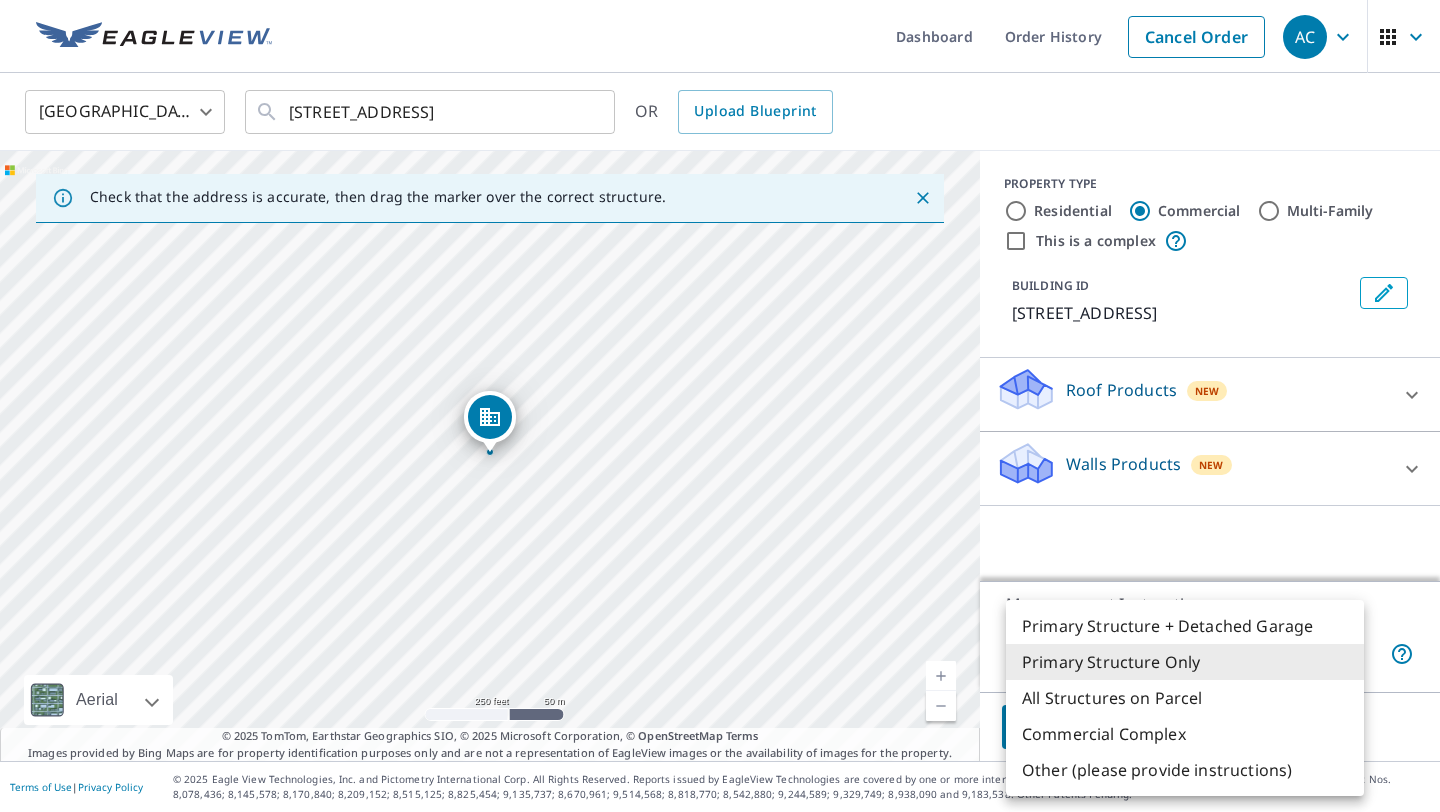 click at bounding box center (720, 406) 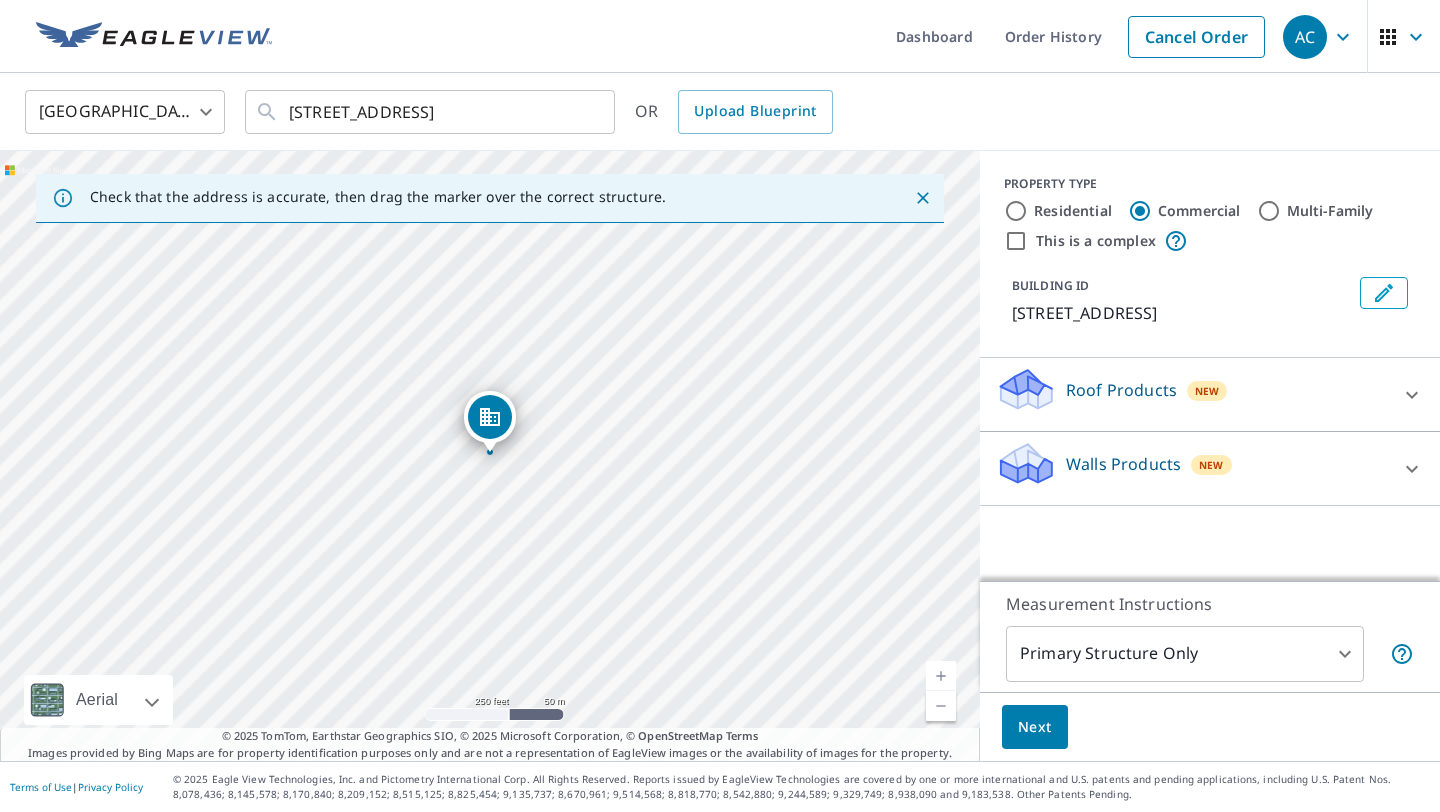 click on "Walls Products" at bounding box center (1123, 464) 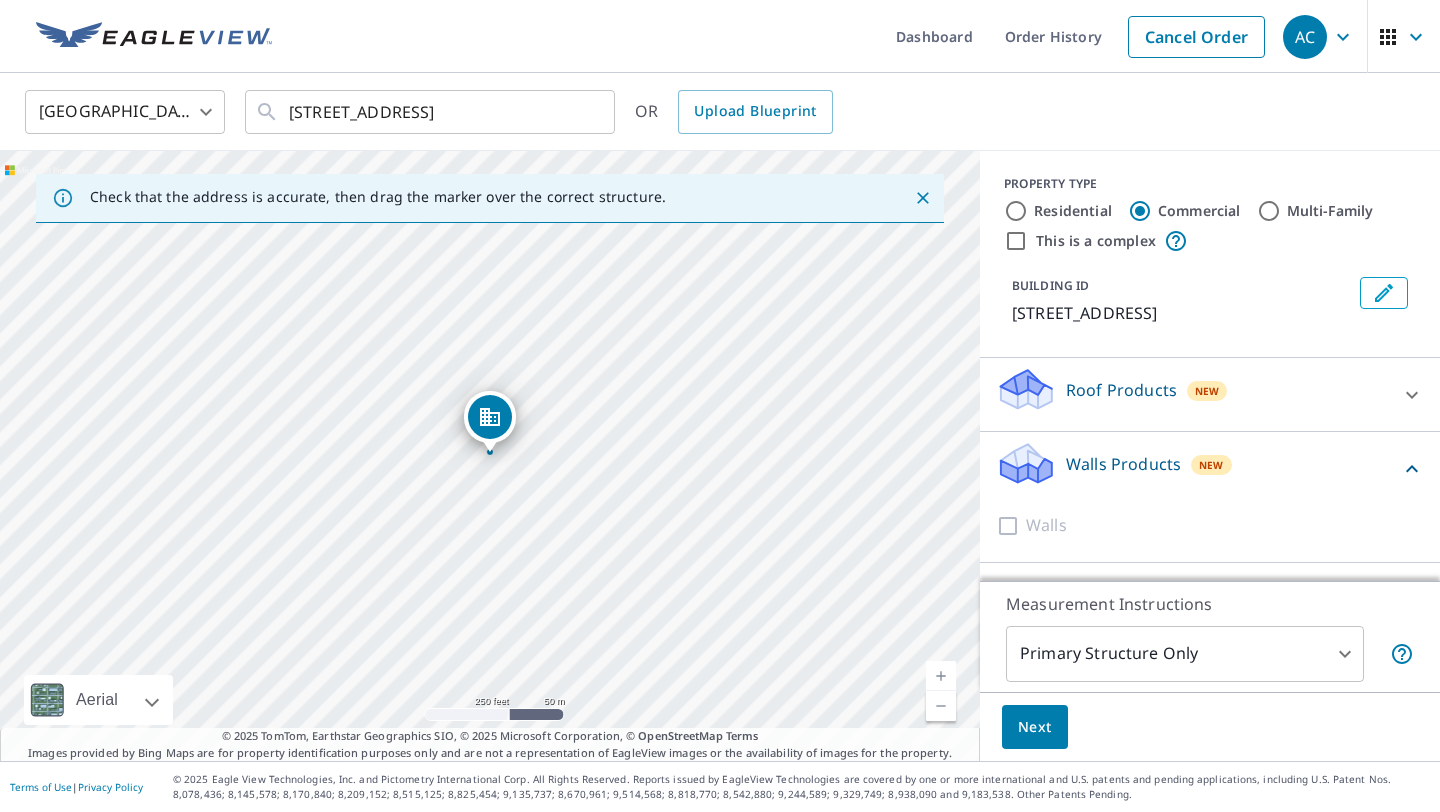 click on "Walls Products" at bounding box center (1123, 464) 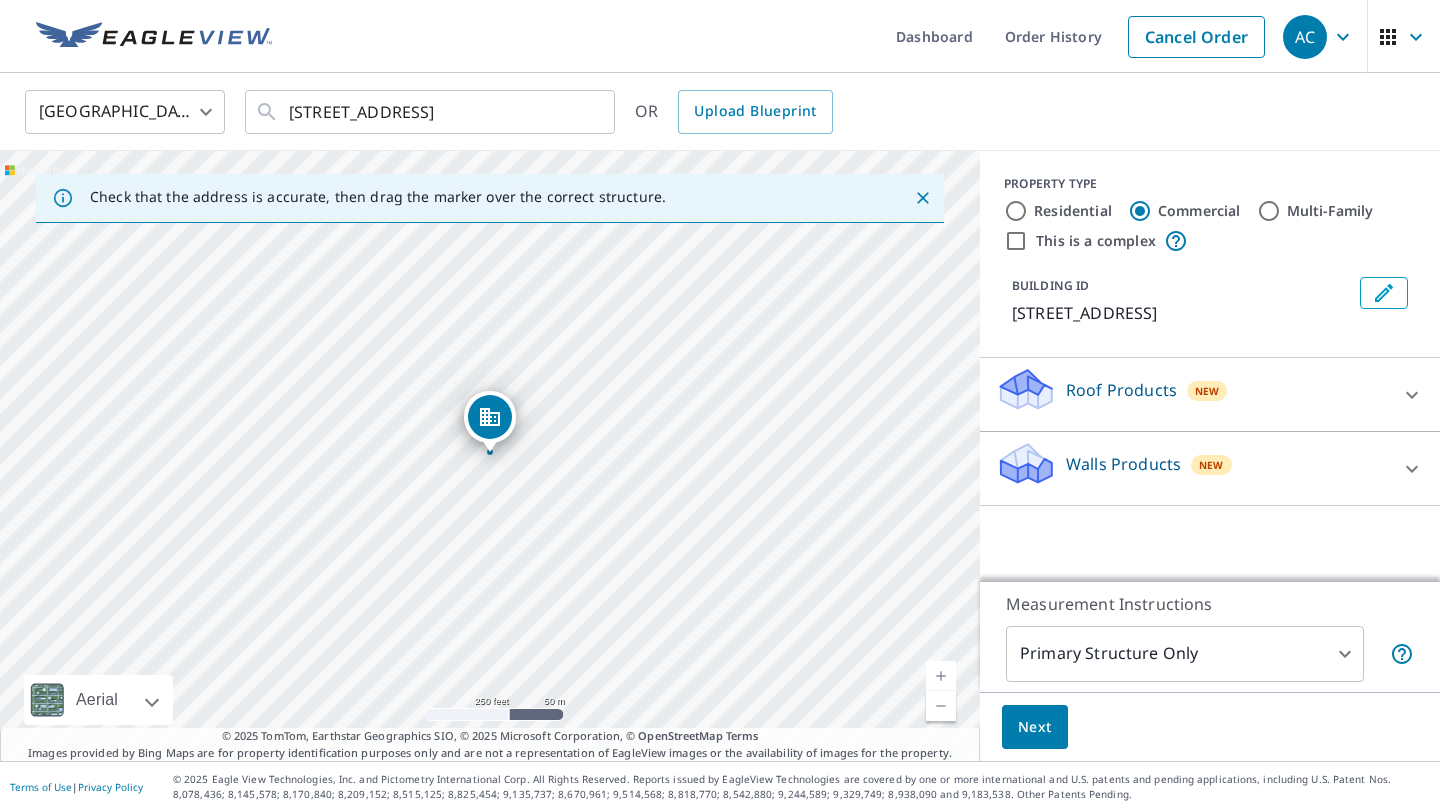 click on "Residential" at bounding box center [1016, 211] 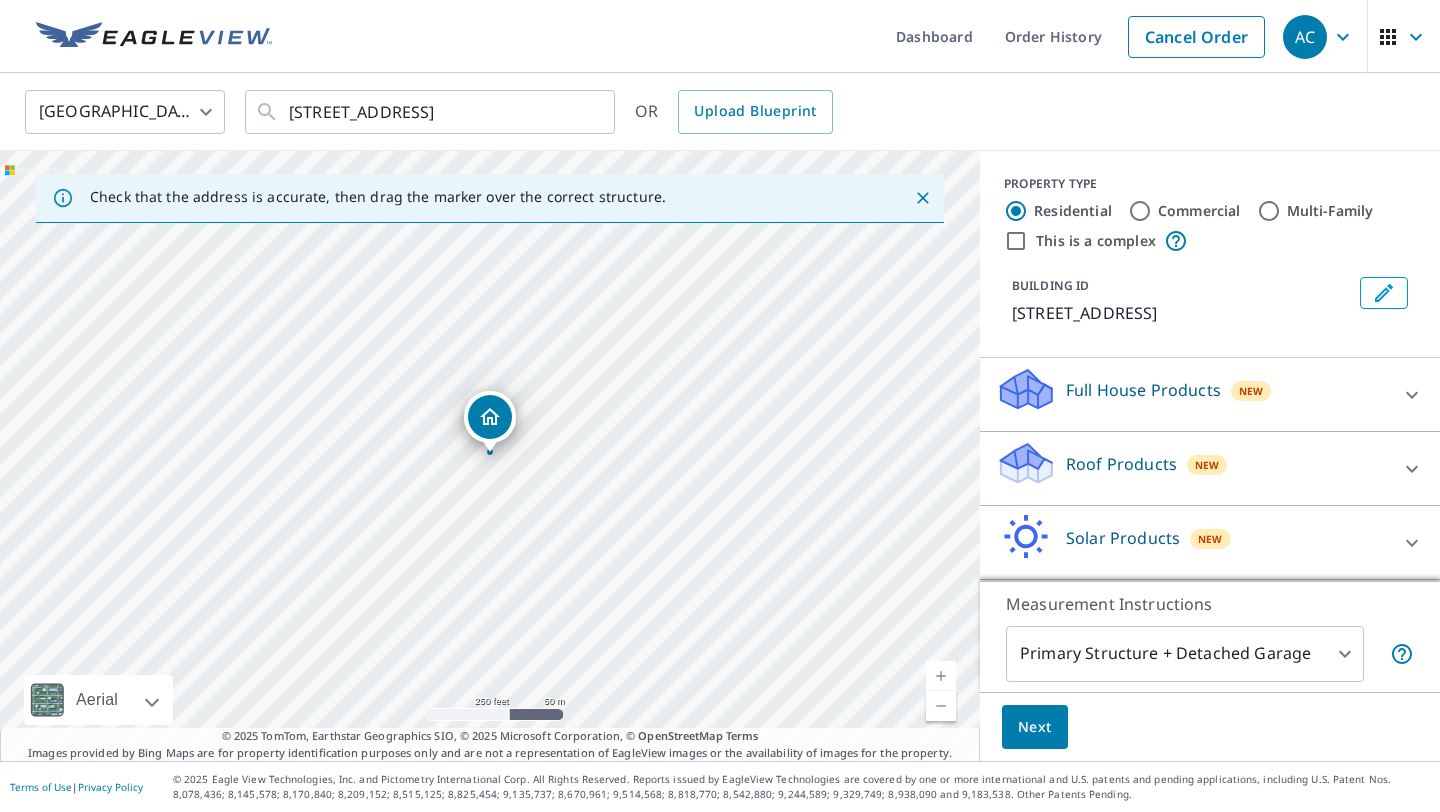 click on "Roof Products" at bounding box center (1121, 464) 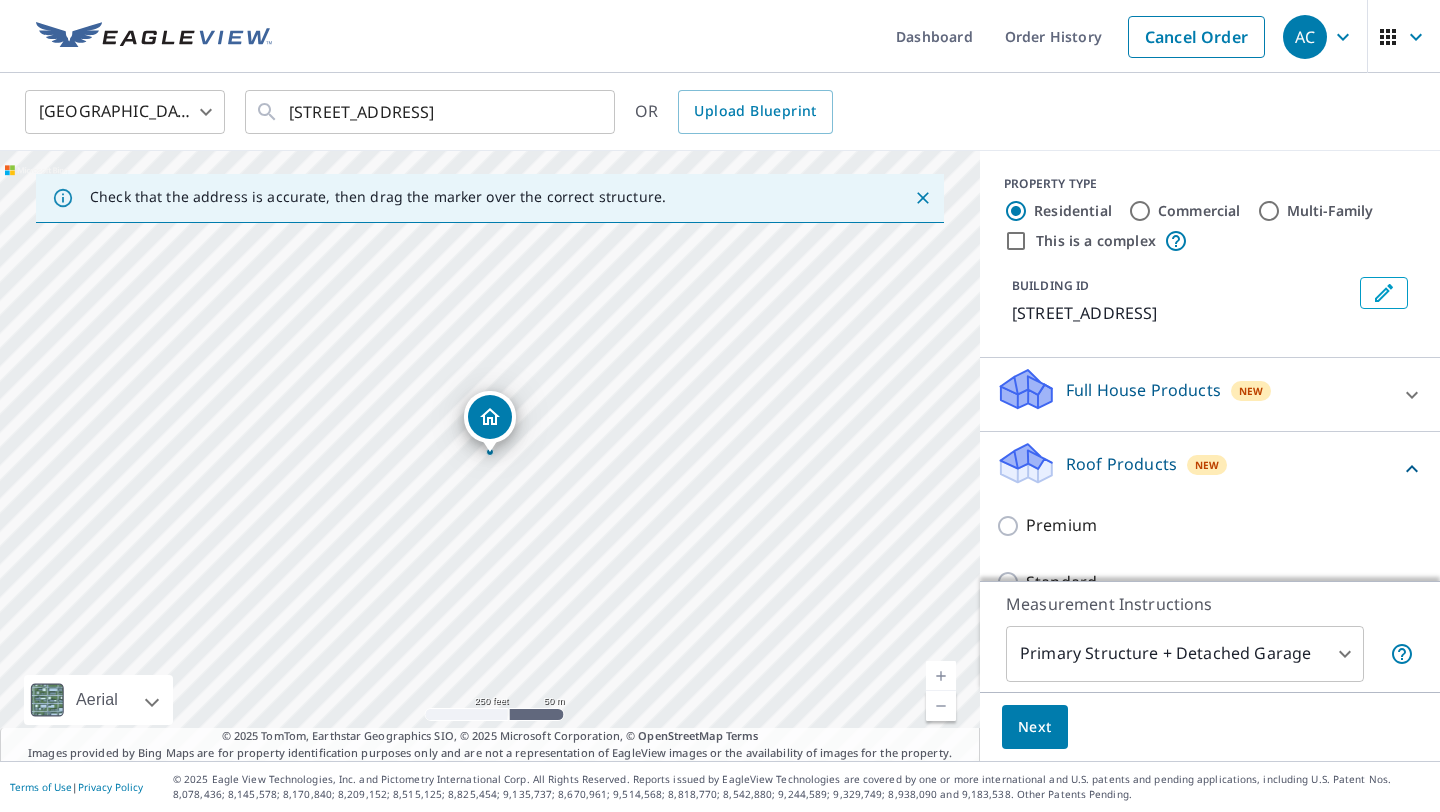 click on "Roof Products" at bounding box center [1121, 464] 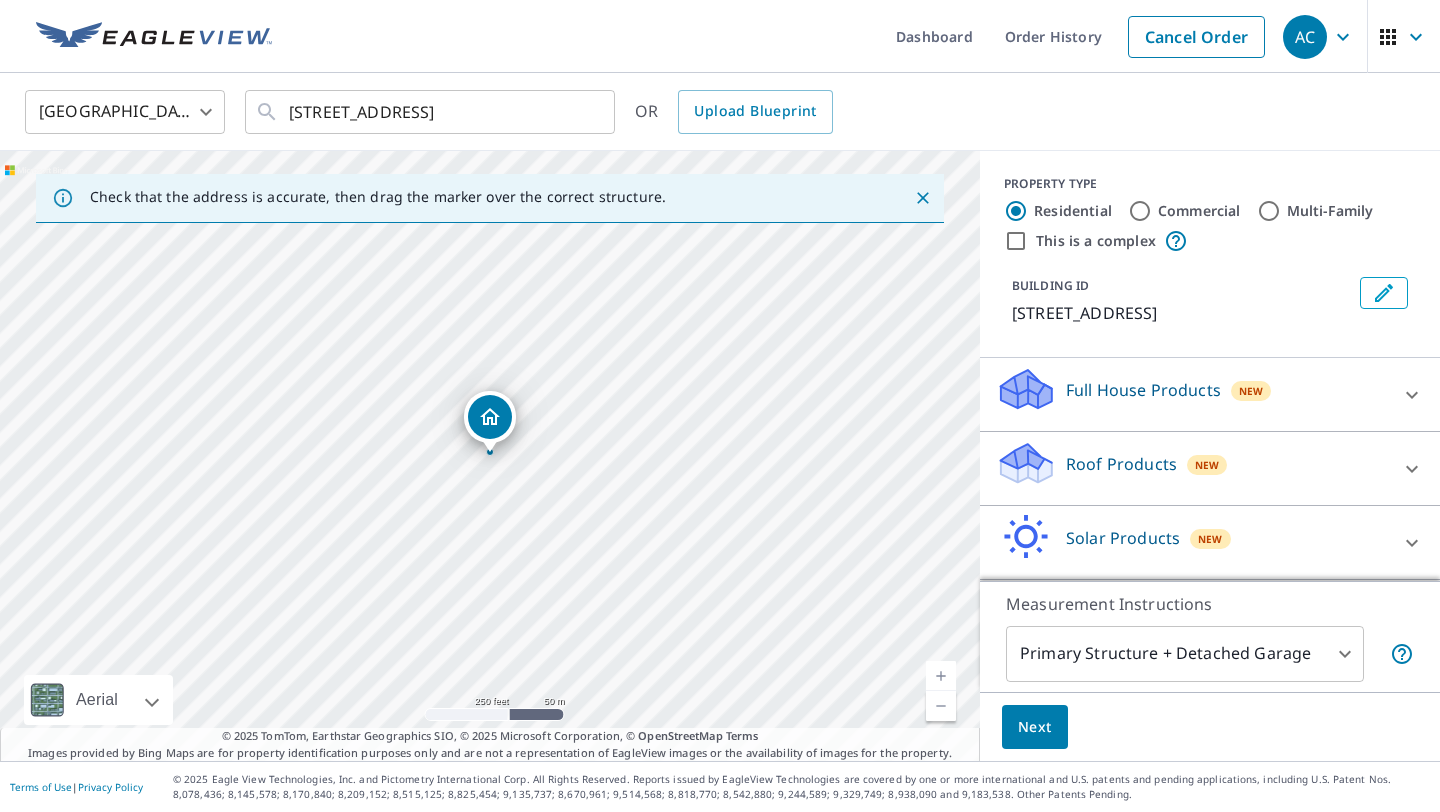 scroll, scrollTop: 73, scrollLeft: 0, axis: vertical 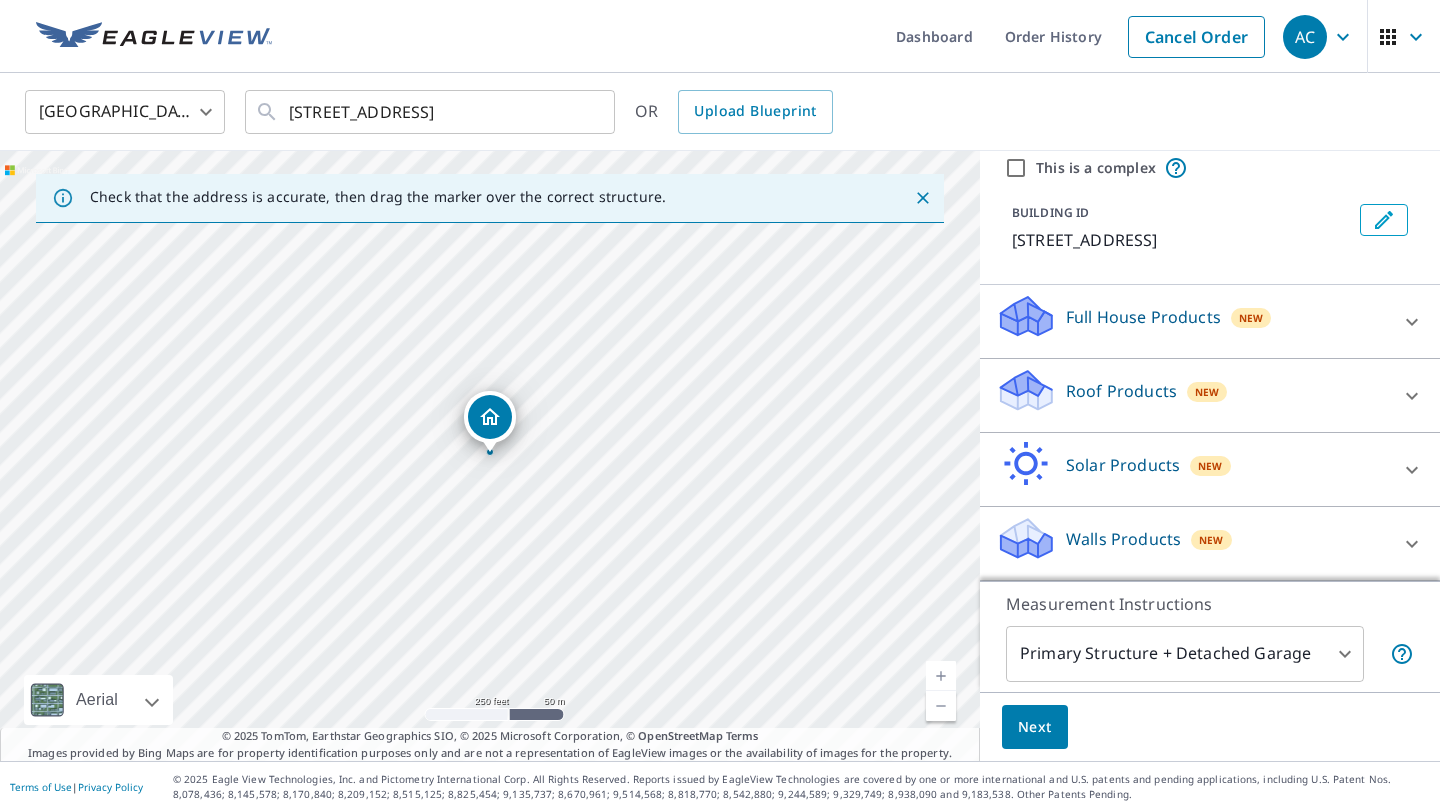click on "Walls Products New Walls, Windows & Doors Walls" at bounding box center (1210, 544) 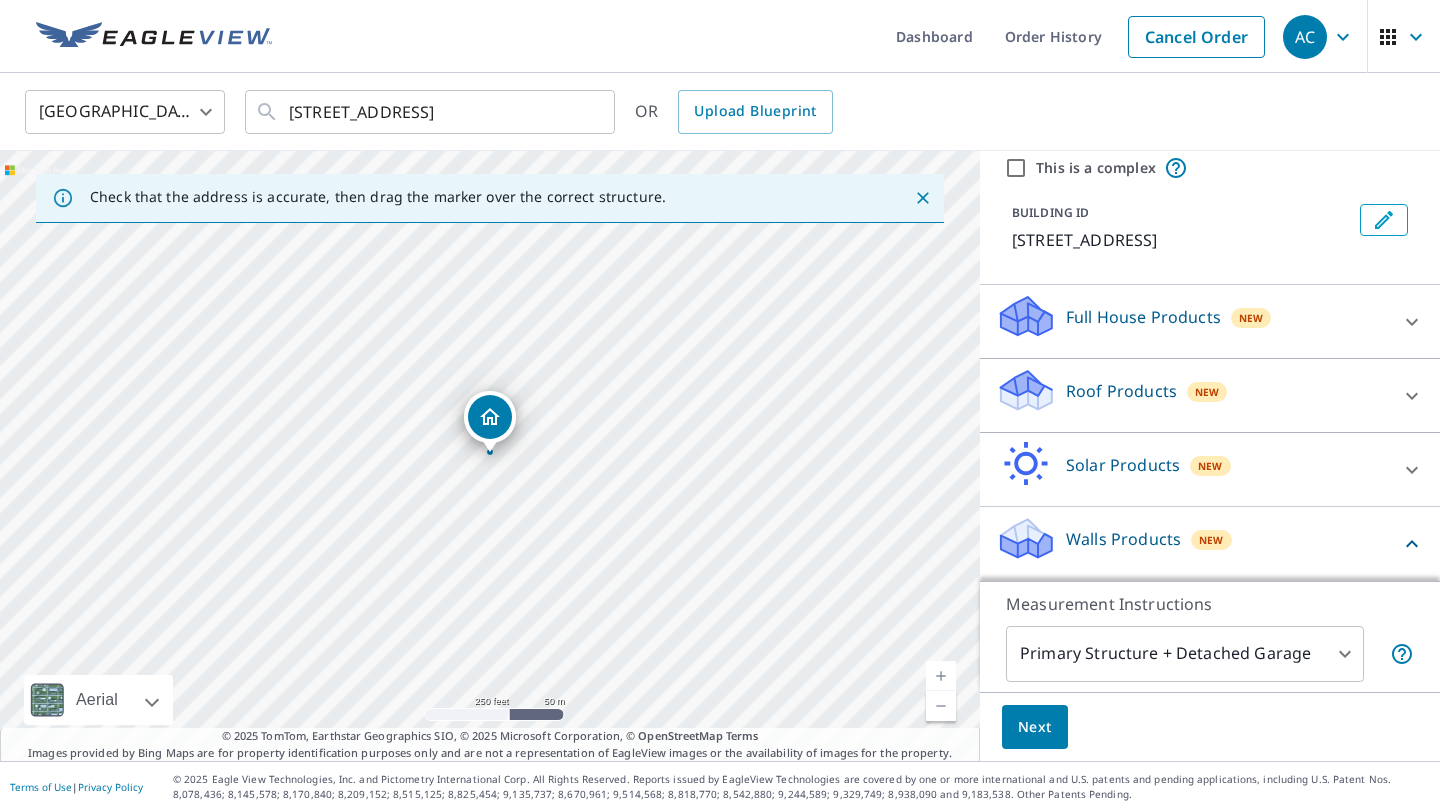 scroll, scrollTop: 188, scrollLeft: 0, axis: vertical 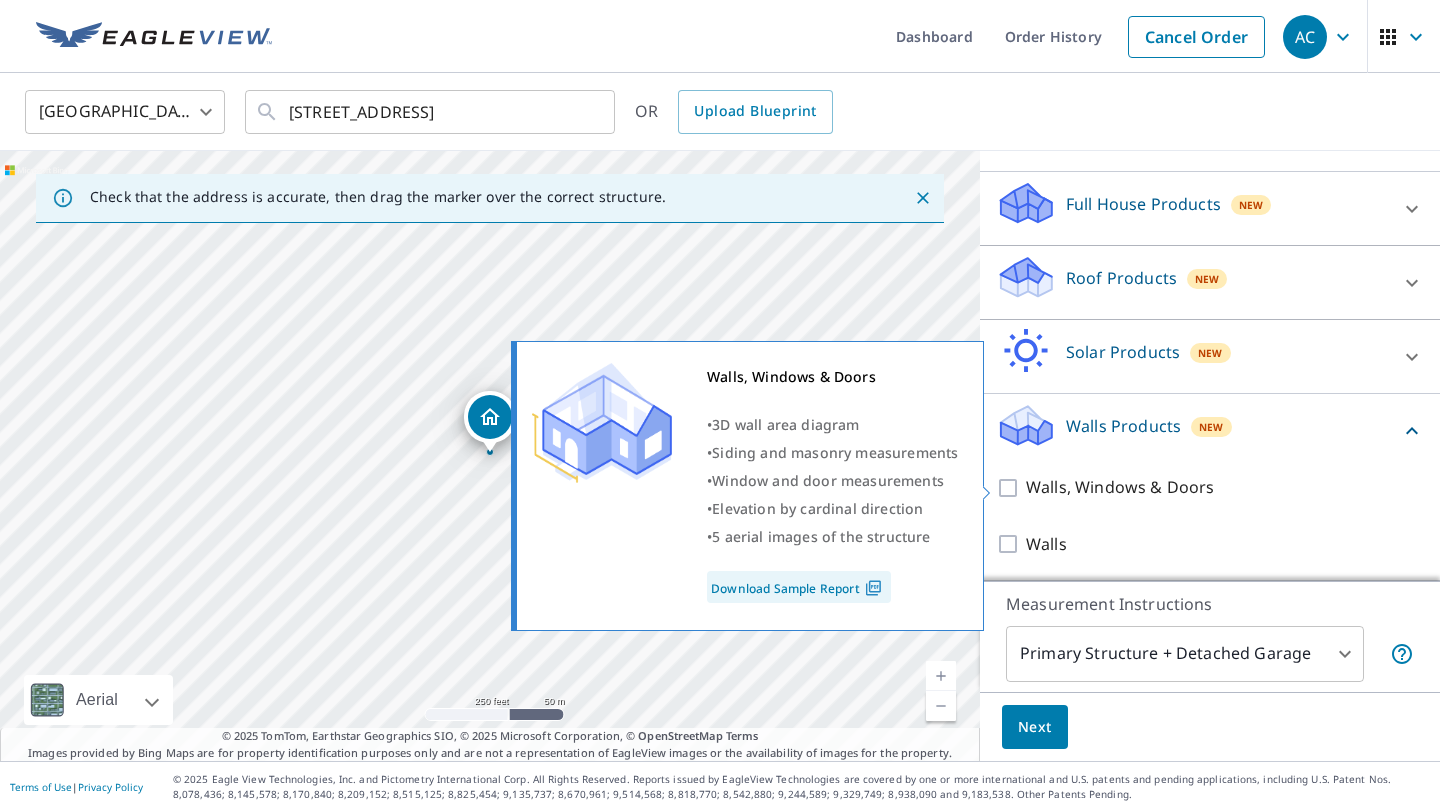 click on "Walls, Windows & Doors" at bounding box center [1011, 488] 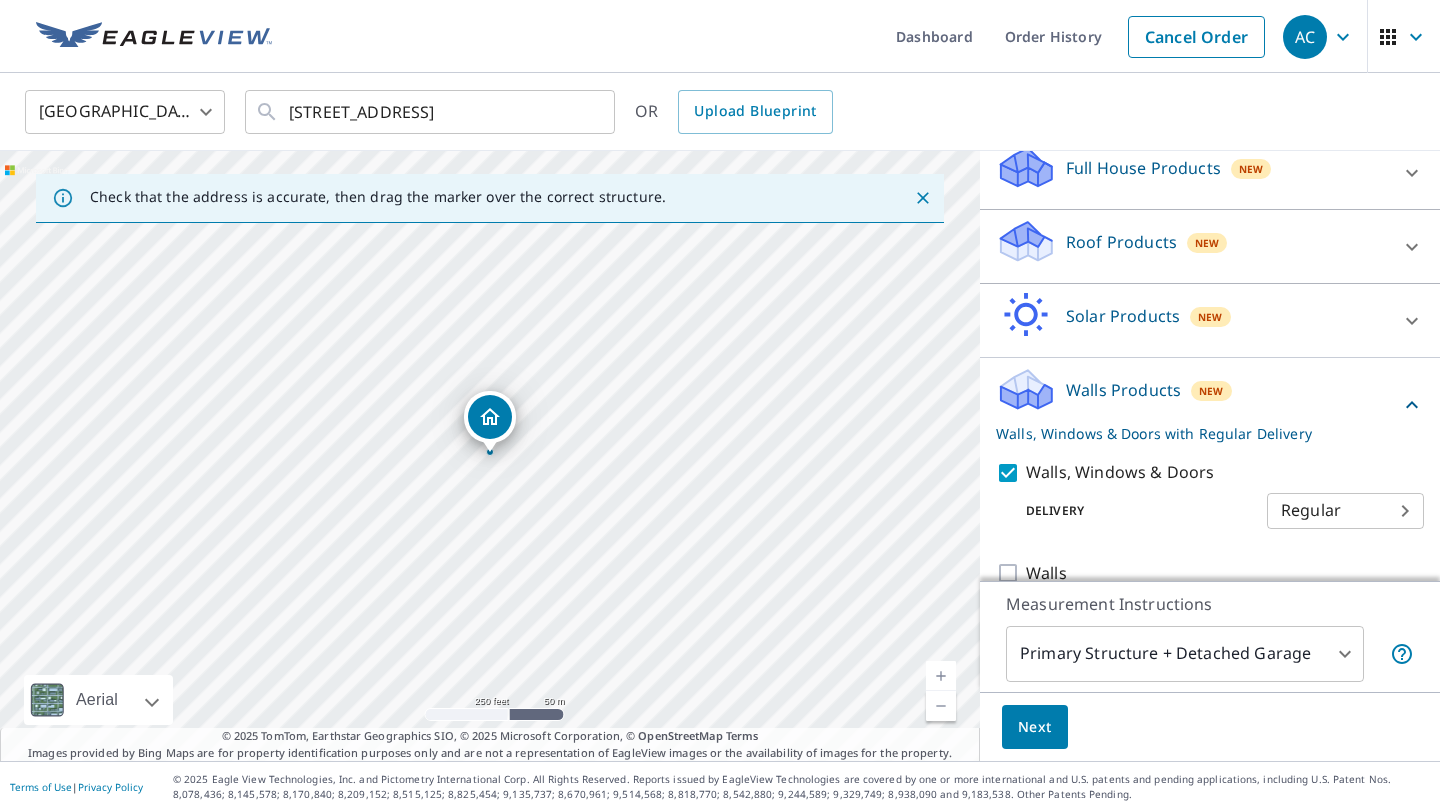 scroll, scrollTop: 215, scrollLeft: 0, axis: vertical 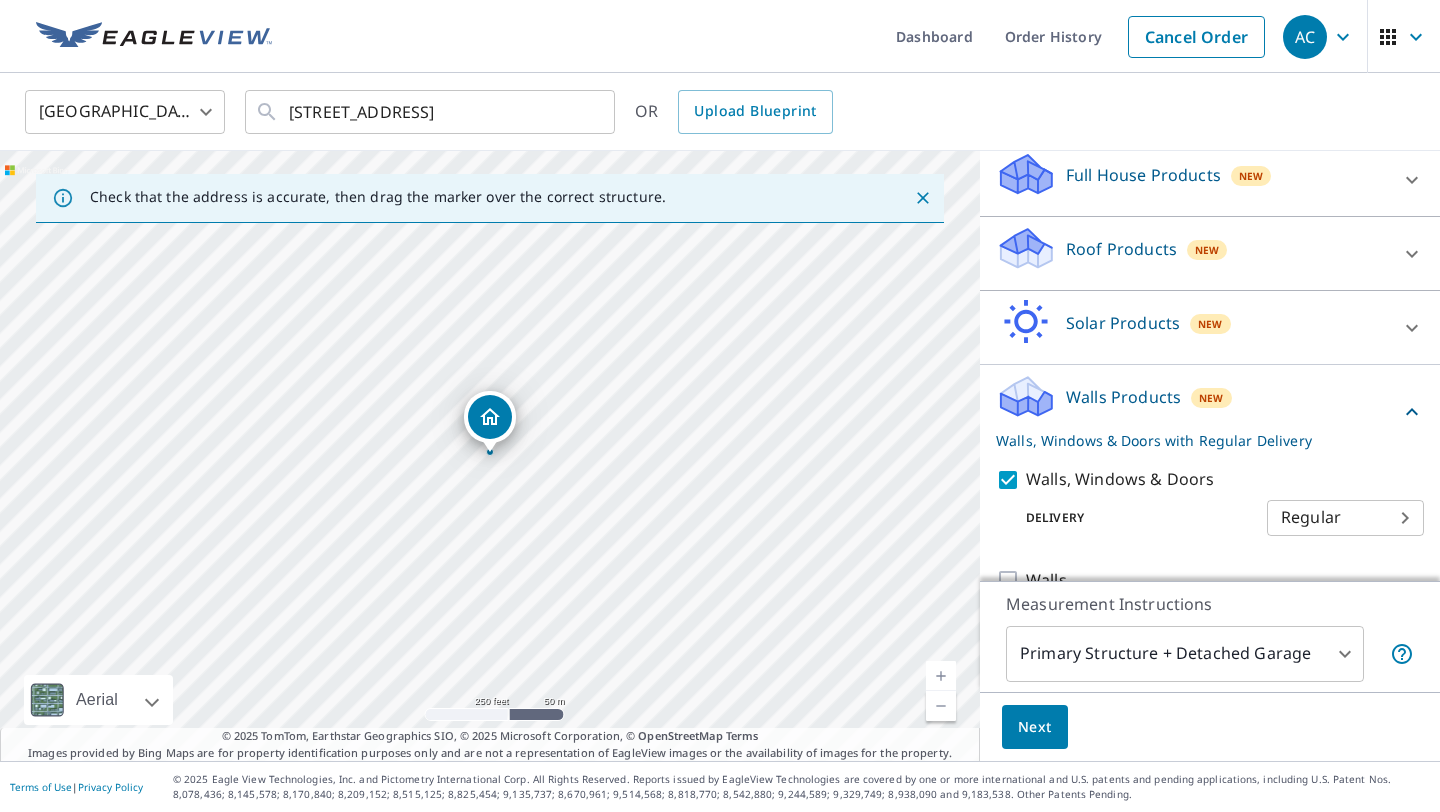 click on "Solar Products New" at bounding box center (1192, 327) 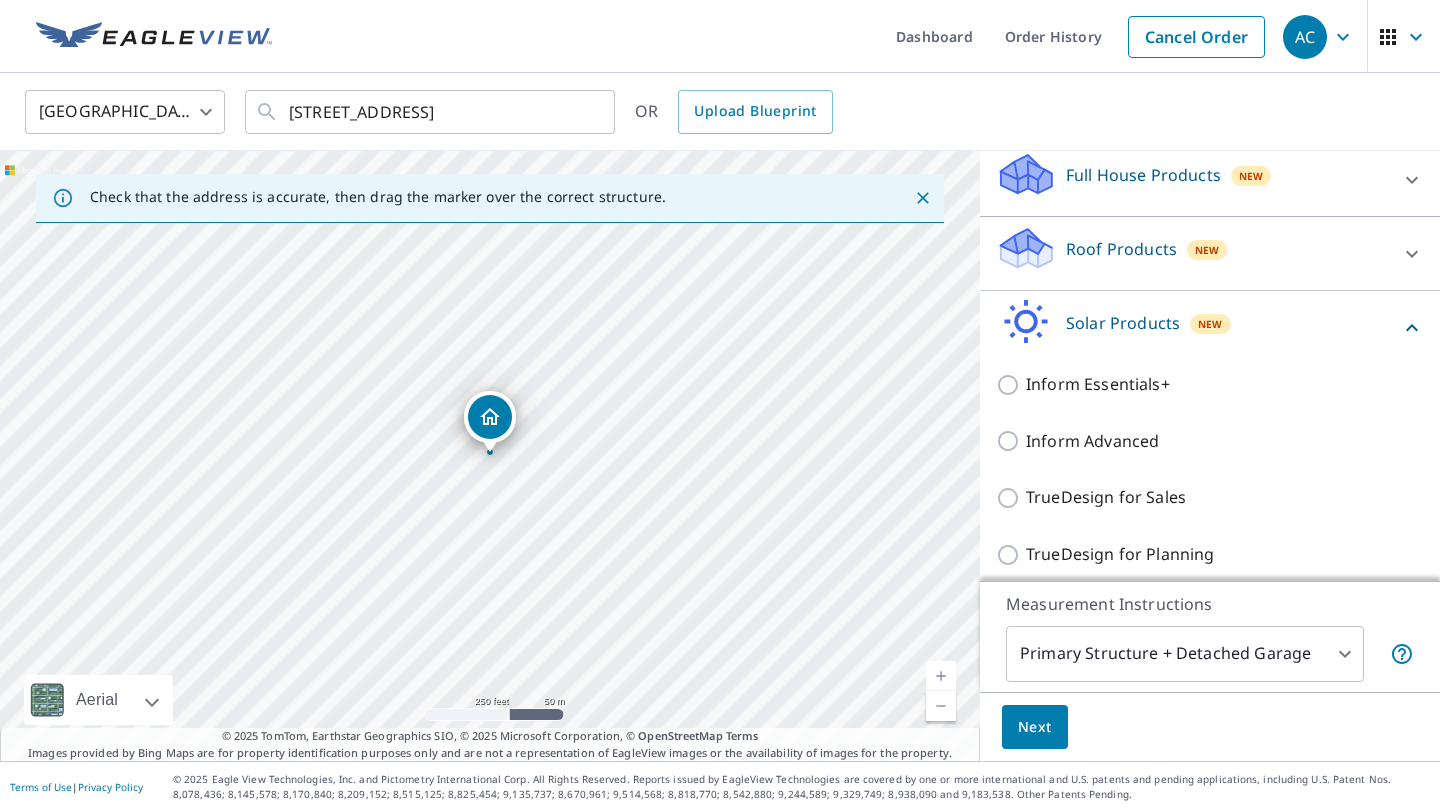 click on "Solar Products" at bounding box center (1123, 323) 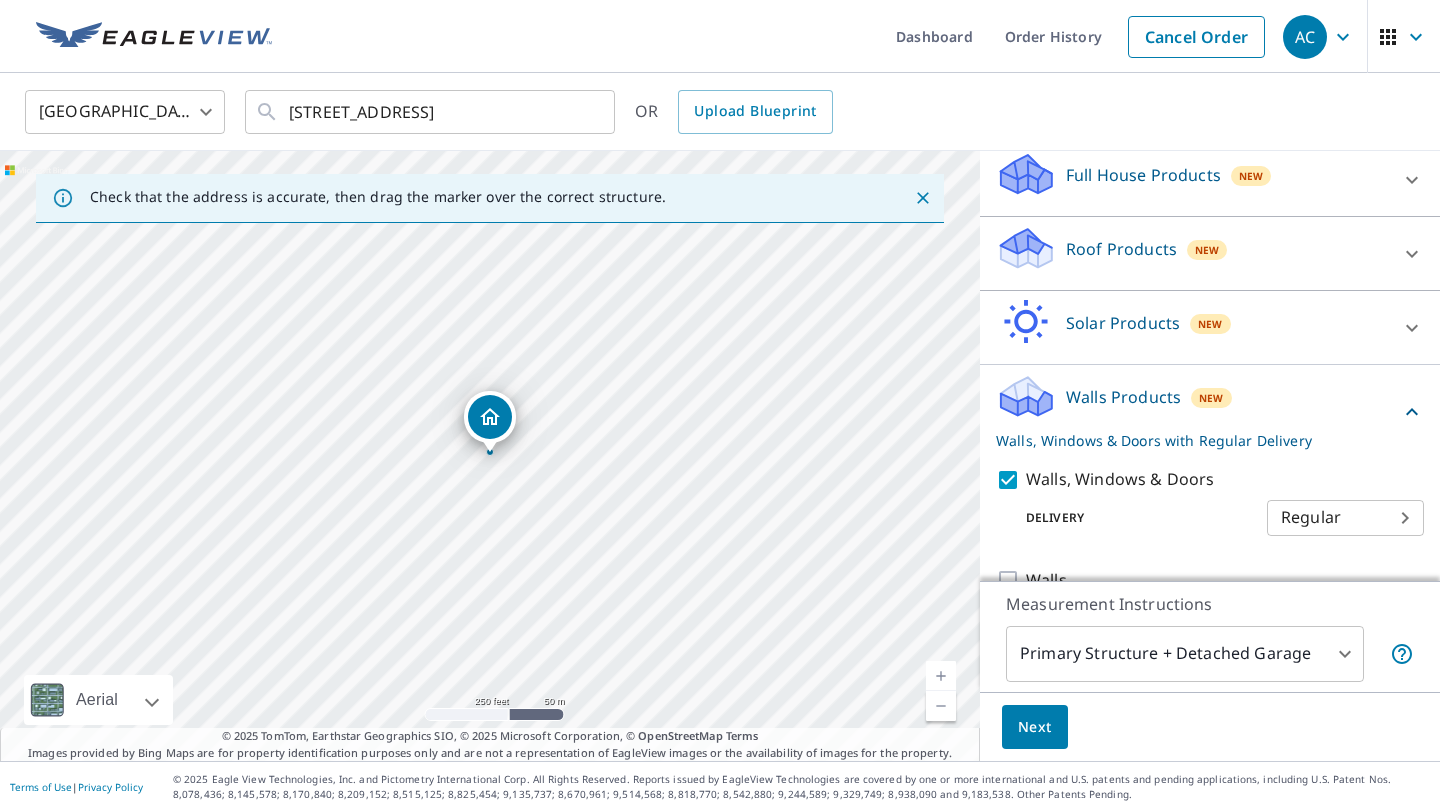 click on "Roof Products New Premium Standard QuickSquares™ Gutter Bid Perfect™" at bounding box center (1210, 254) 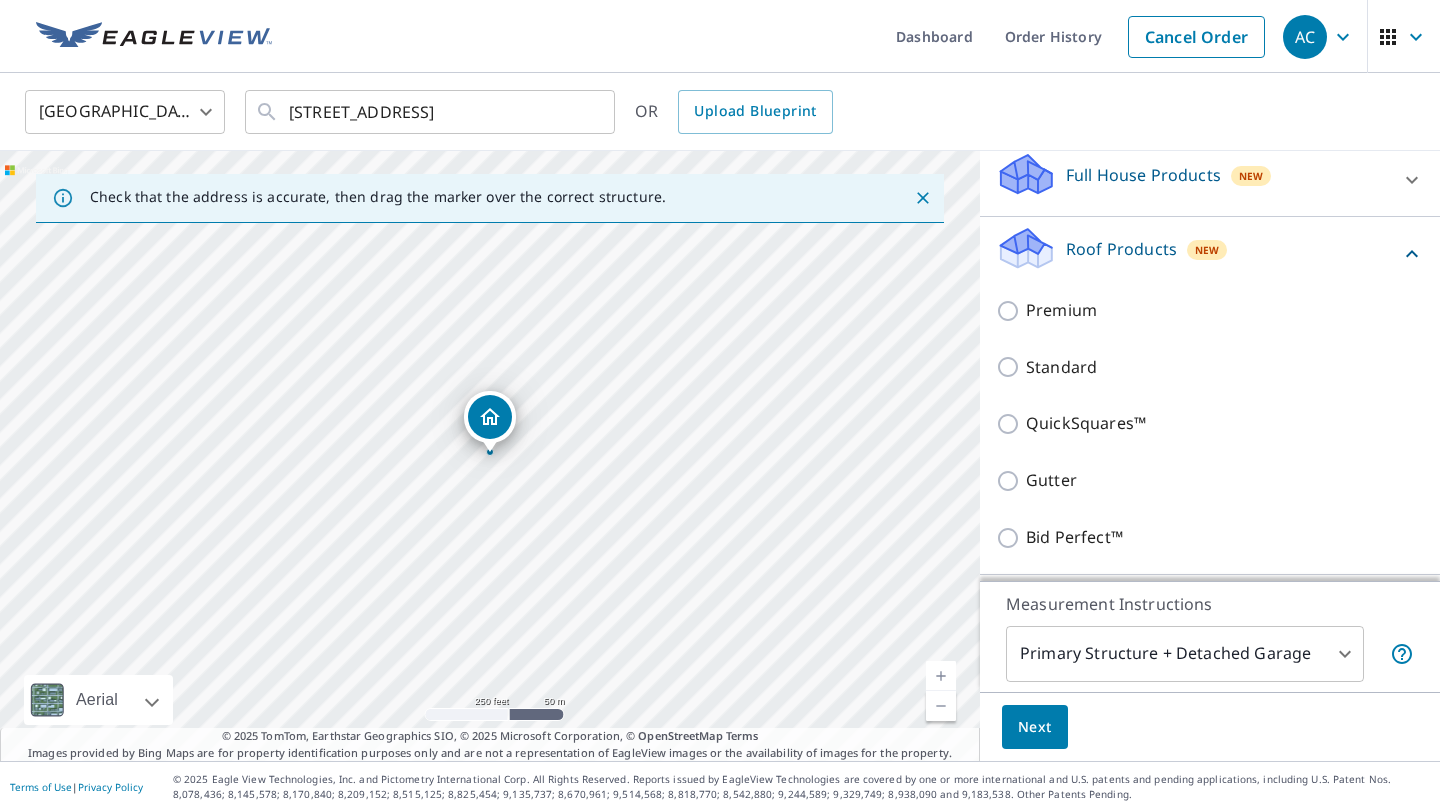 click on "Roof Products" at bounding box center [1121, 249] 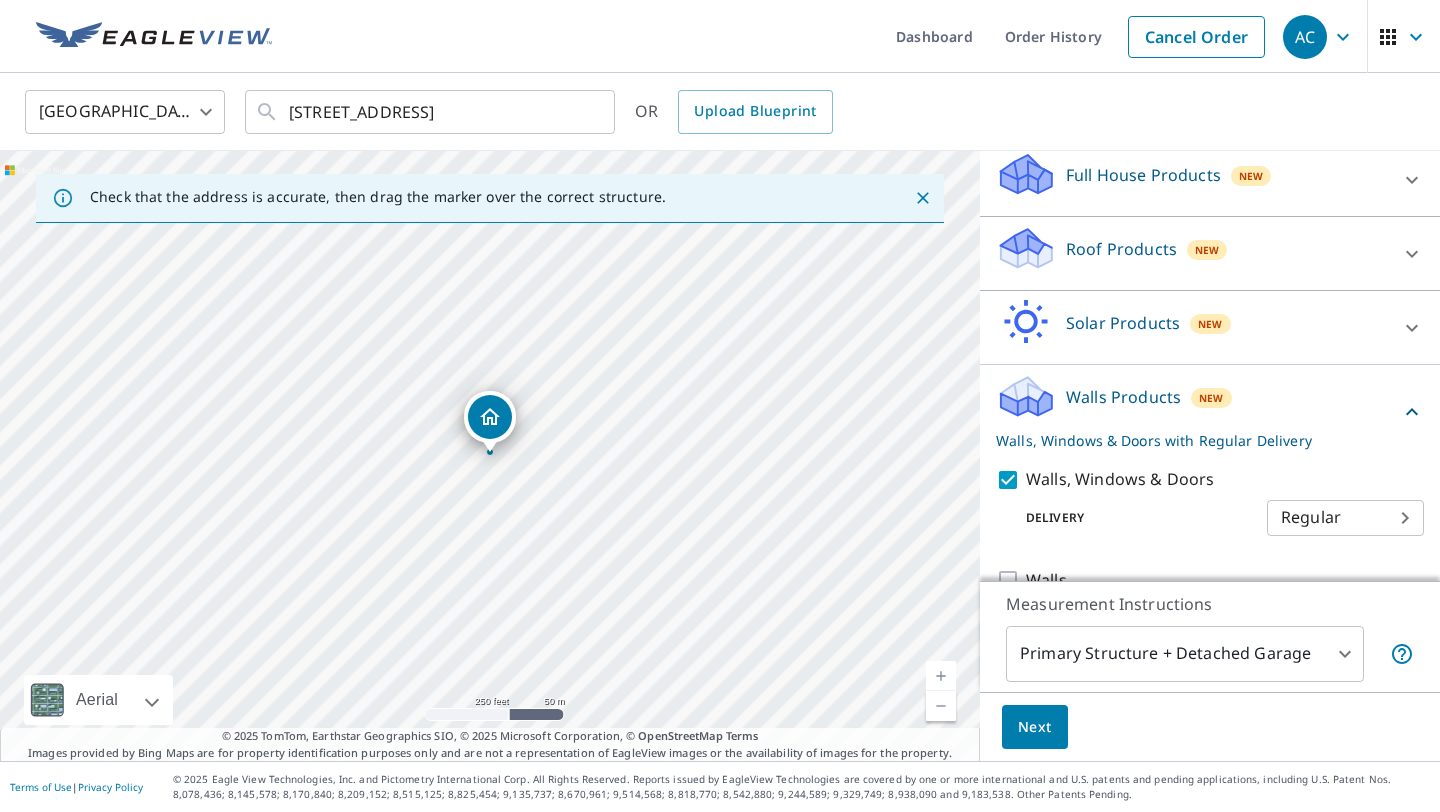 click on "Full House Products New" at bounding box center (1192, 179) 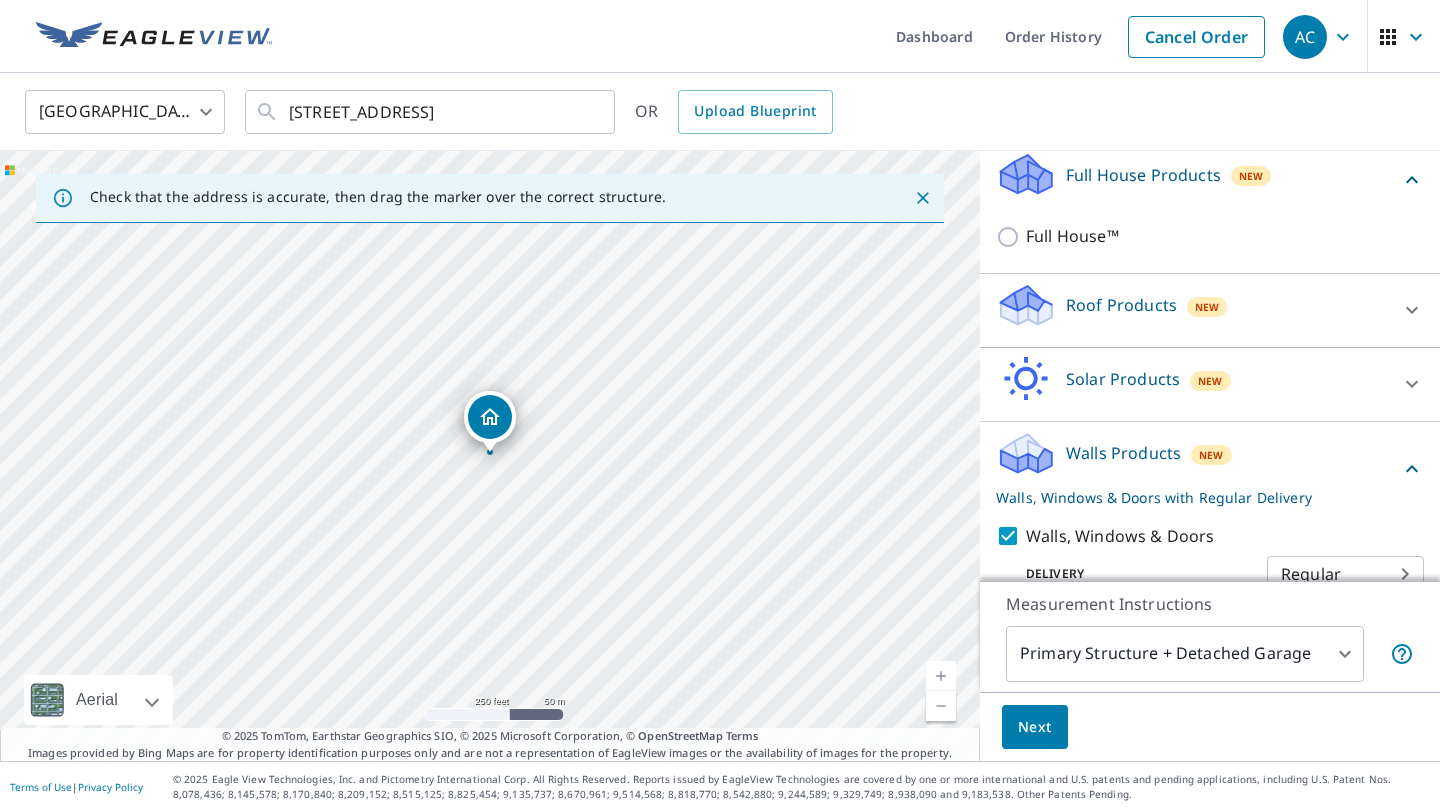 click on "Full House Products New" at bounding box center [1198, 179] 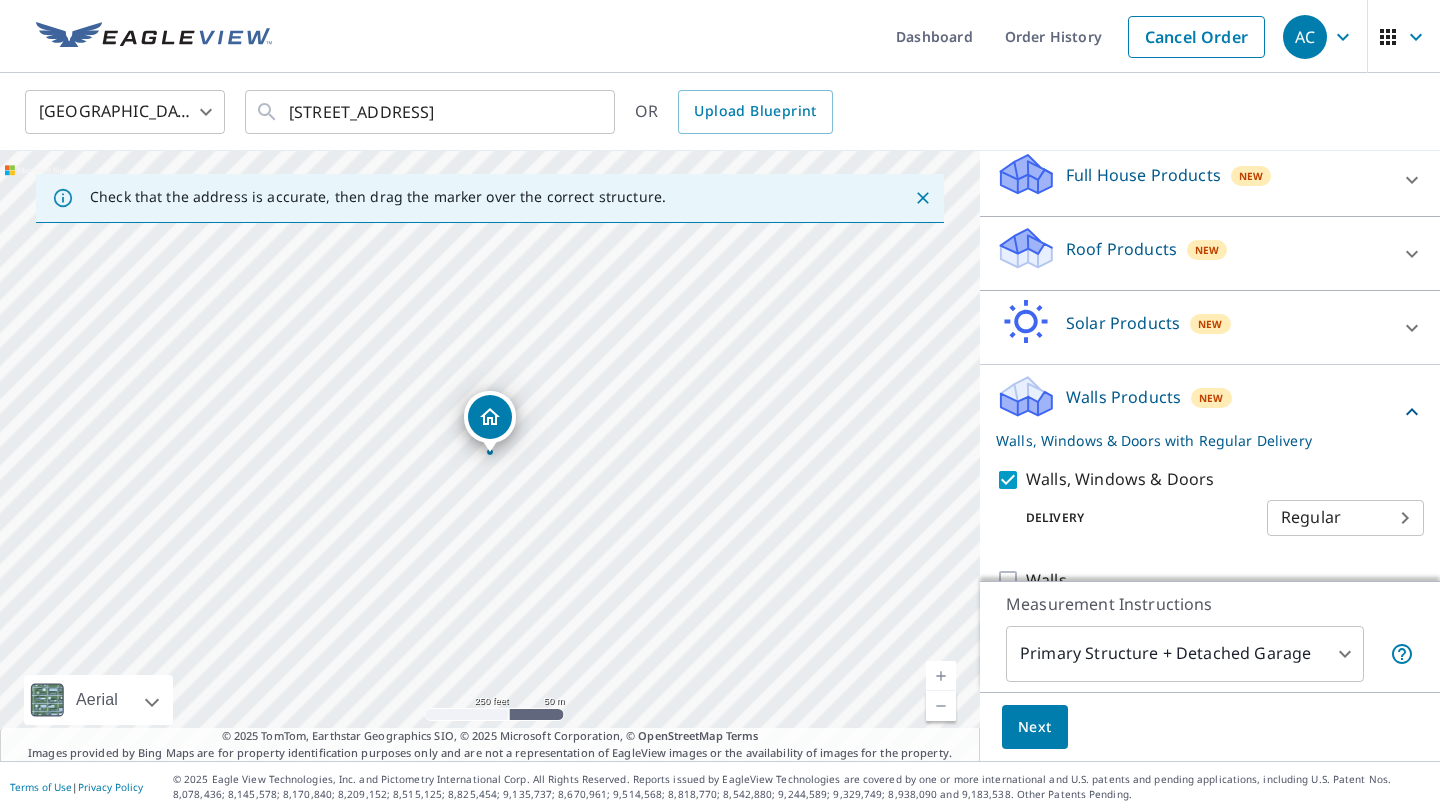 scroll, scrollTop: 253, scrollLeft: 0, axis: vertical 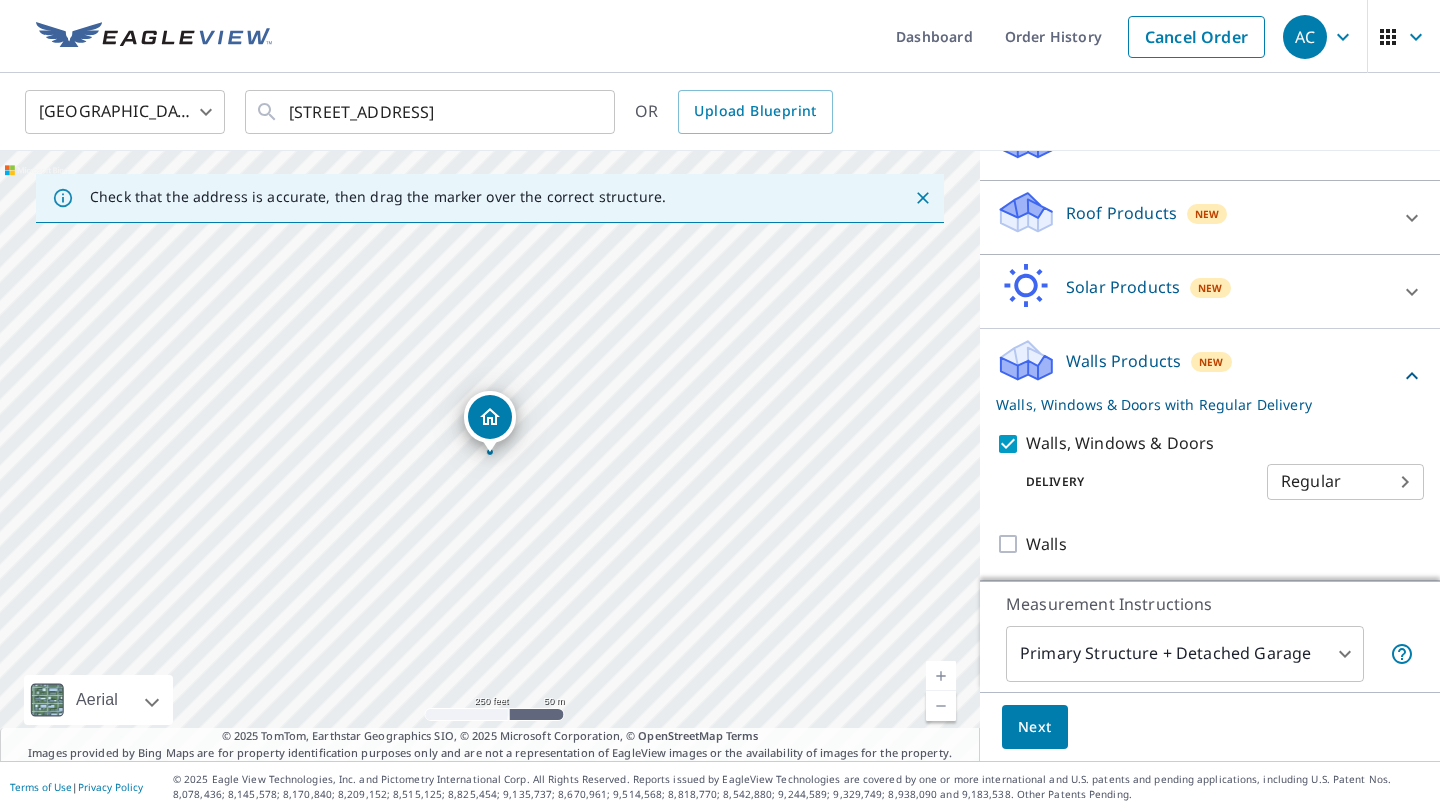 click on "AC AC
Dashboard Order History Cancel Order AC United States [GEOGRAPHIC_DATA] ​ [STREET_ADDRESS] ​ OR Upload Blueprint Check that the address is accurate, then drag the marker over the correct structure. [STREET_ADDRESS] A standard road map Aerial A detailed look from above Labels Labels 250 feet 50 m © 2025 TomTom, © Vexcel Imaging, © 2025 Microsoft Corporation,  © OpenStreetMap Terms © 2025 TomTom, Earthstar Geographics SIO, © 2025 Microsoft Corporation, ©   OpenStreetMap   Terms Images provided by Bing Maps are for property identification purposes only and are not a representation of EagleView images or the availability of images for the property. PROPERTY TYPE Residential Commercial Multi-Family This is a complex BUILDING ID [STREET_ADDRESS] Full House Products New Full House™ Roof Products New Premium Standard QuickSquares™ Gutter Bid Perfect™ Solar Products New Inform Essentials+ Inform Advanced TrueDesign for Sales New 8" at bounding box center (720, 406) 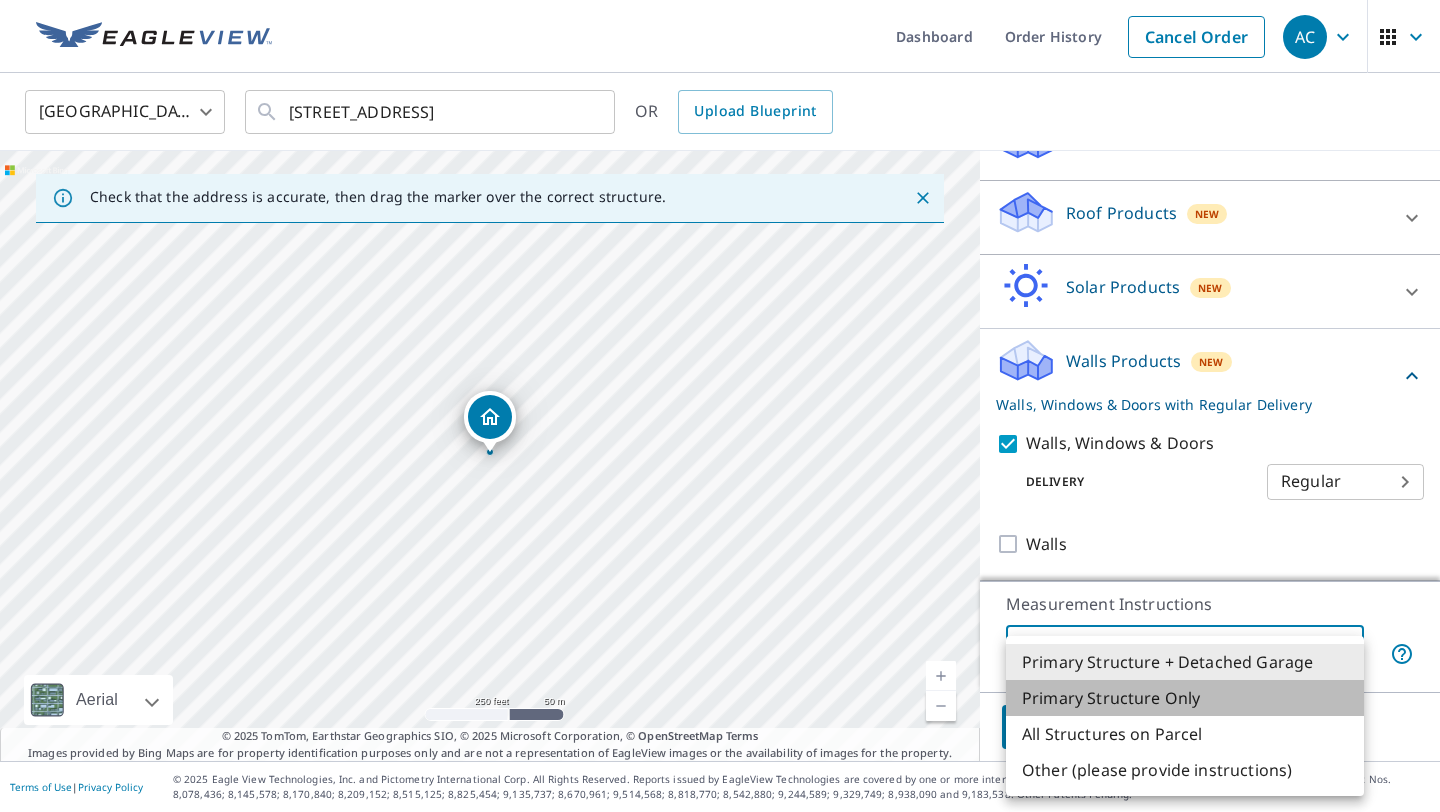 click on "Primary Structure Only" at bounding box center (1185, 698) 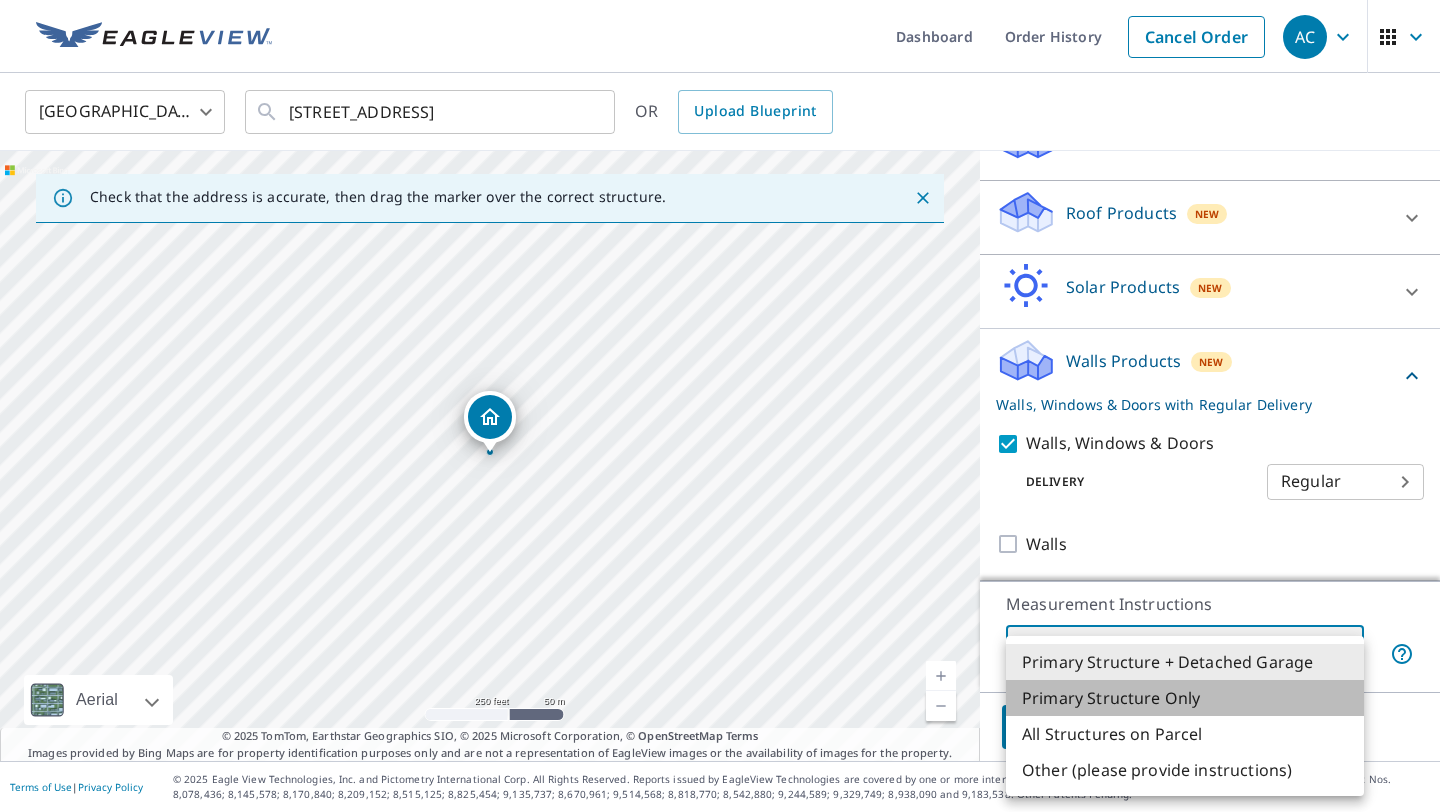 type on "2" 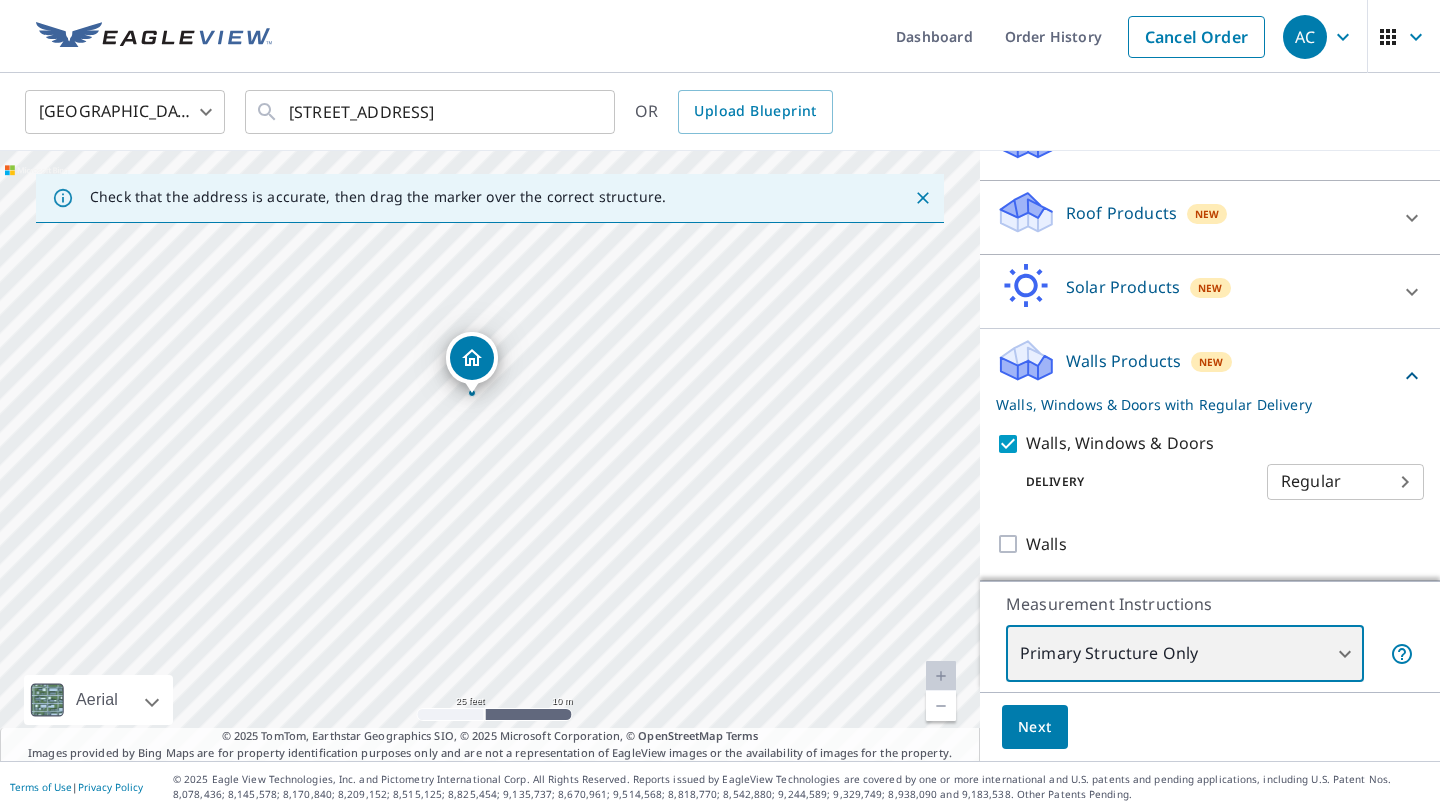 drag, startPoint x: 495, startPoint y: 527, endPoint x: 541, endPoint y: 342, distance: 190.63315 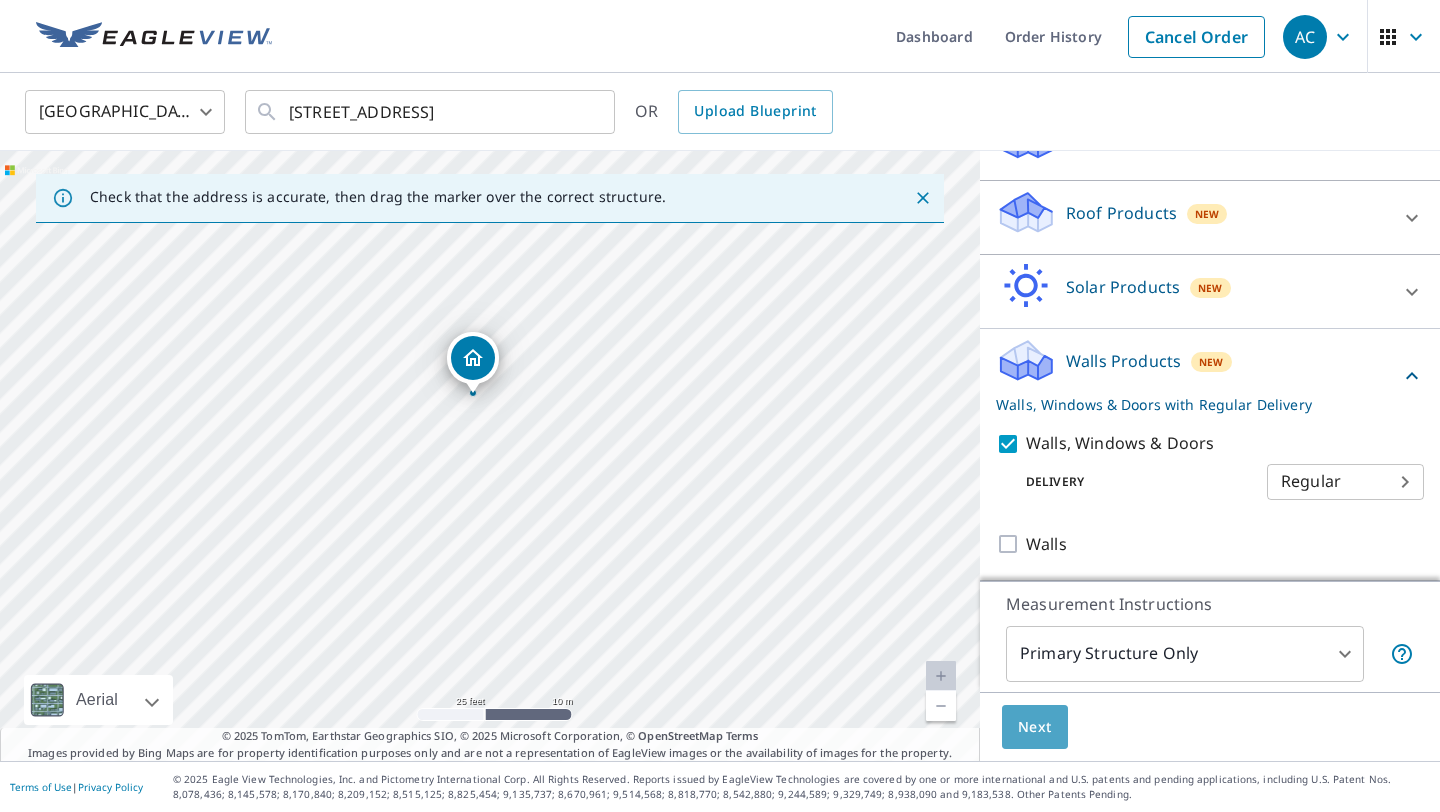 click on "Next" at bounding box center [1035, 727] 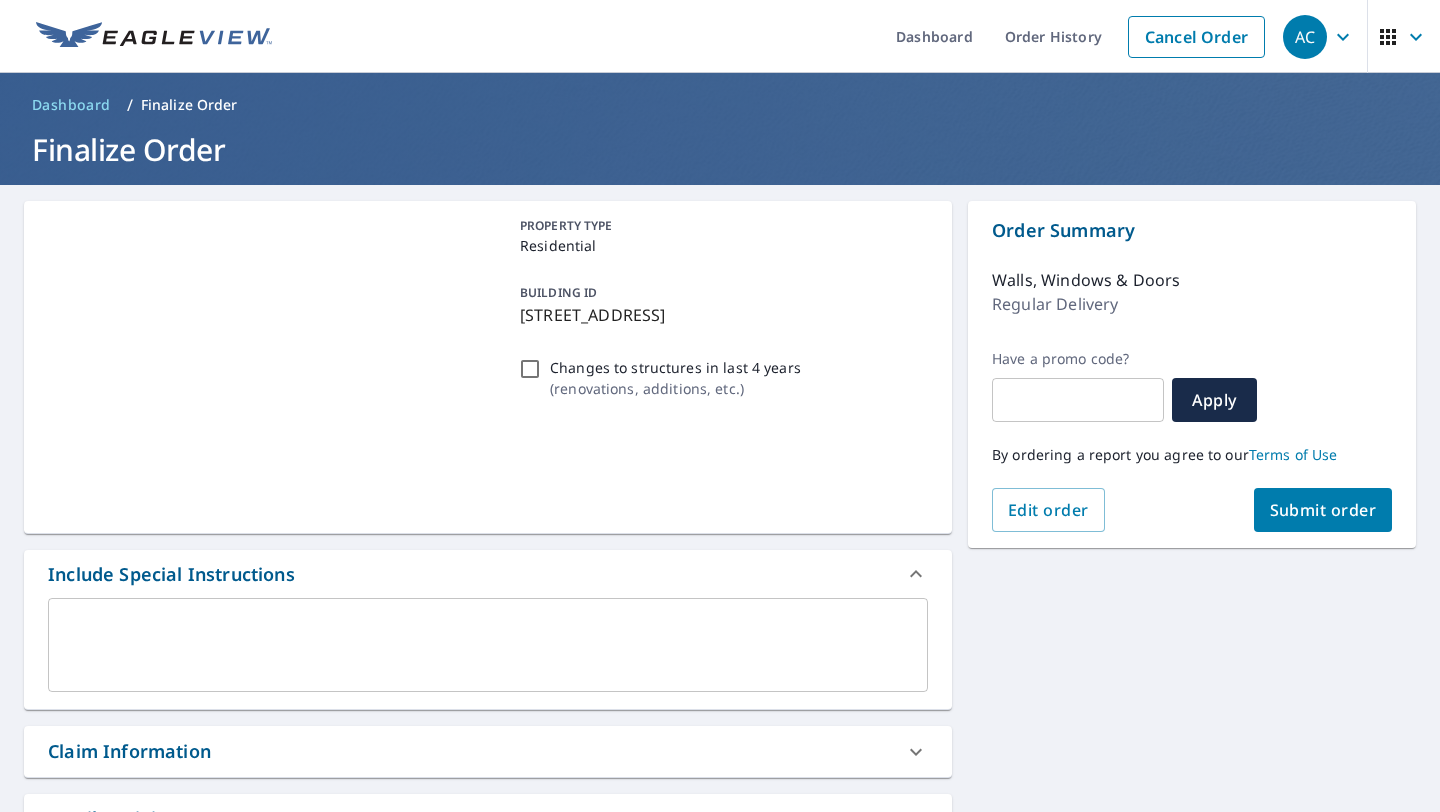 click on "PROPERTY TYPE Residential BUILDING ID [STREET_ADDRESS] Changes to structures in last 4 years ( renovations, additions, etc. ) Include Special Instructions x ​ Claim Information Claim number ​ Claim information ​ PO number ​ Date of loss ​ Cat ID ​ Email Recipients Your reports will be sent to  [EMAIL_ADDRESS][DOMAIN_NAME].  Edit Contact Information. Send a copy of the report to: [PERSON_NAME][EMAIL_ADDRESS][DOMAIN_NAME] [EMAIL_ADDRESS][DOMAIN_NAME] [EMAIL_ADDRESS][DOMAIN_NAME] [EMAIL_ADDRESS][DOMAIN_NAME] ​ Substitutions and Customization Roof measurement report substitutions If a Walls, Windows & Doors Report is unavailable, send me a Walls Report: Yes No Ask If a Residential/Multi-Family Report is unavailable send me a Commercial Report: Yes No Ask Additional Report Formats (Not available for all reports) DXF RXF XML Add-ons and custom cover page Property Owner Report Include custom cover page Payment Information Your account will be charged once your report is delivered. Order Summary Walls, Windows & Doors Regular Delivery" at bounding box center (720, 722) 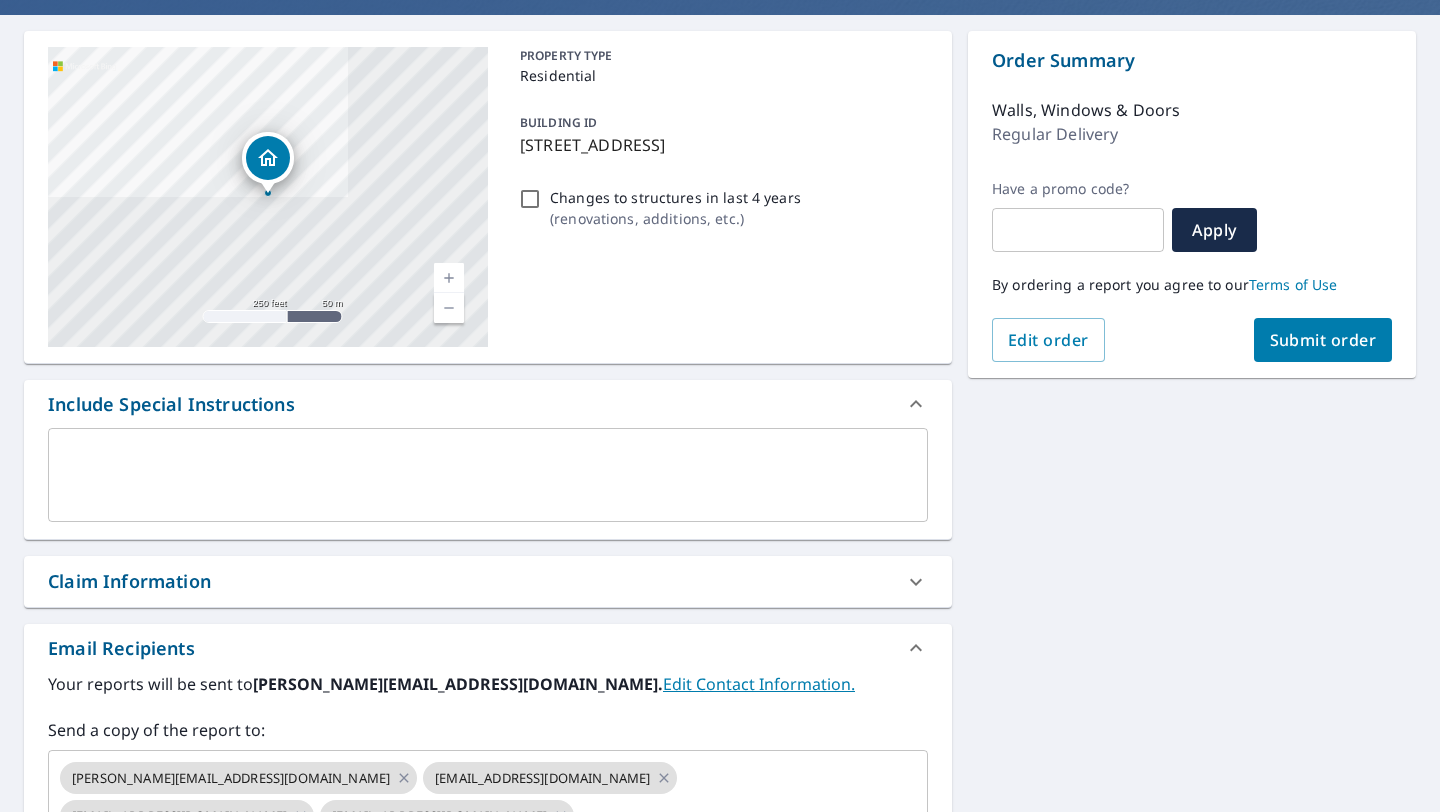 scroll, scrollTop: 185, scrollLeft: 0, axis: vertical 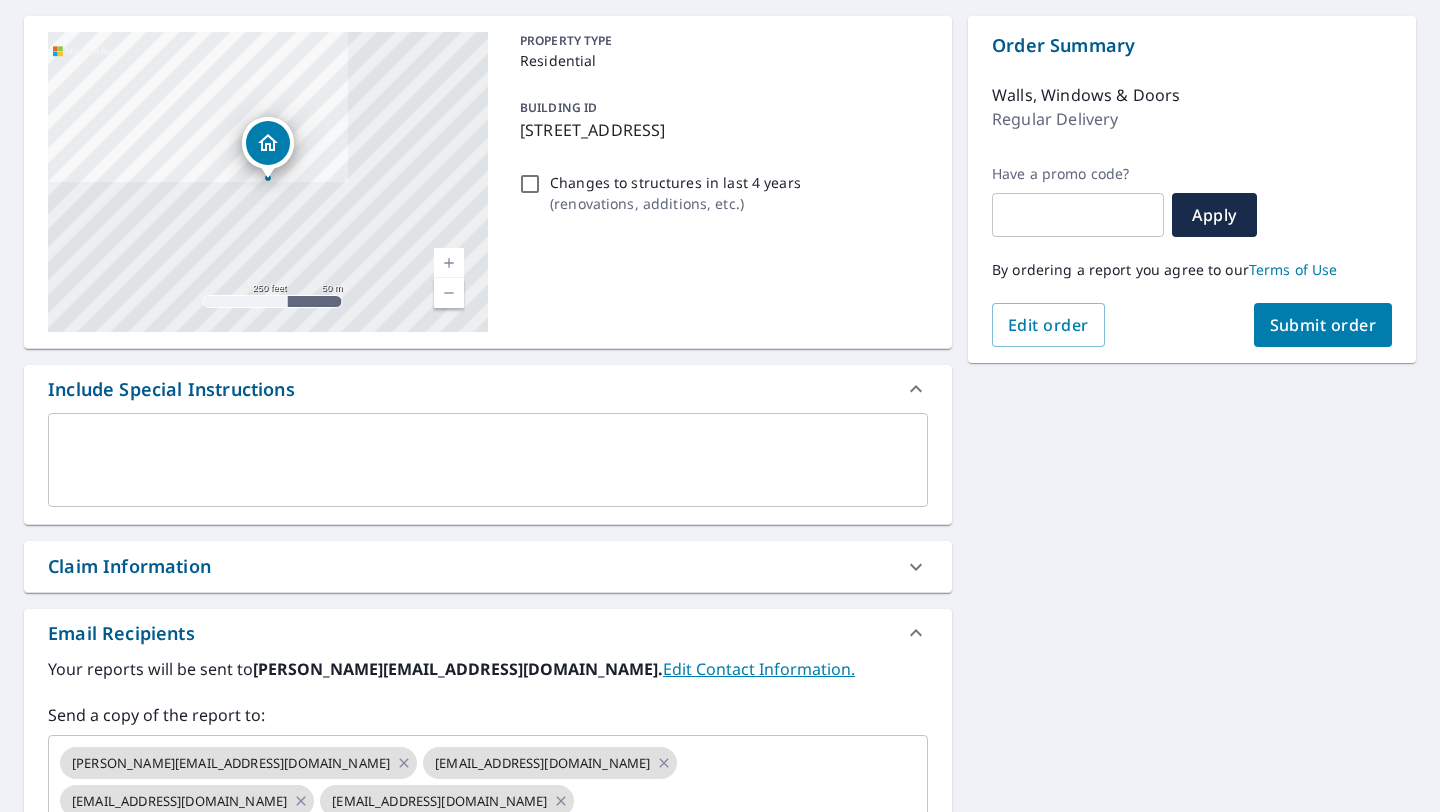 click on "Claim Information" at bounding box center (470, 566) 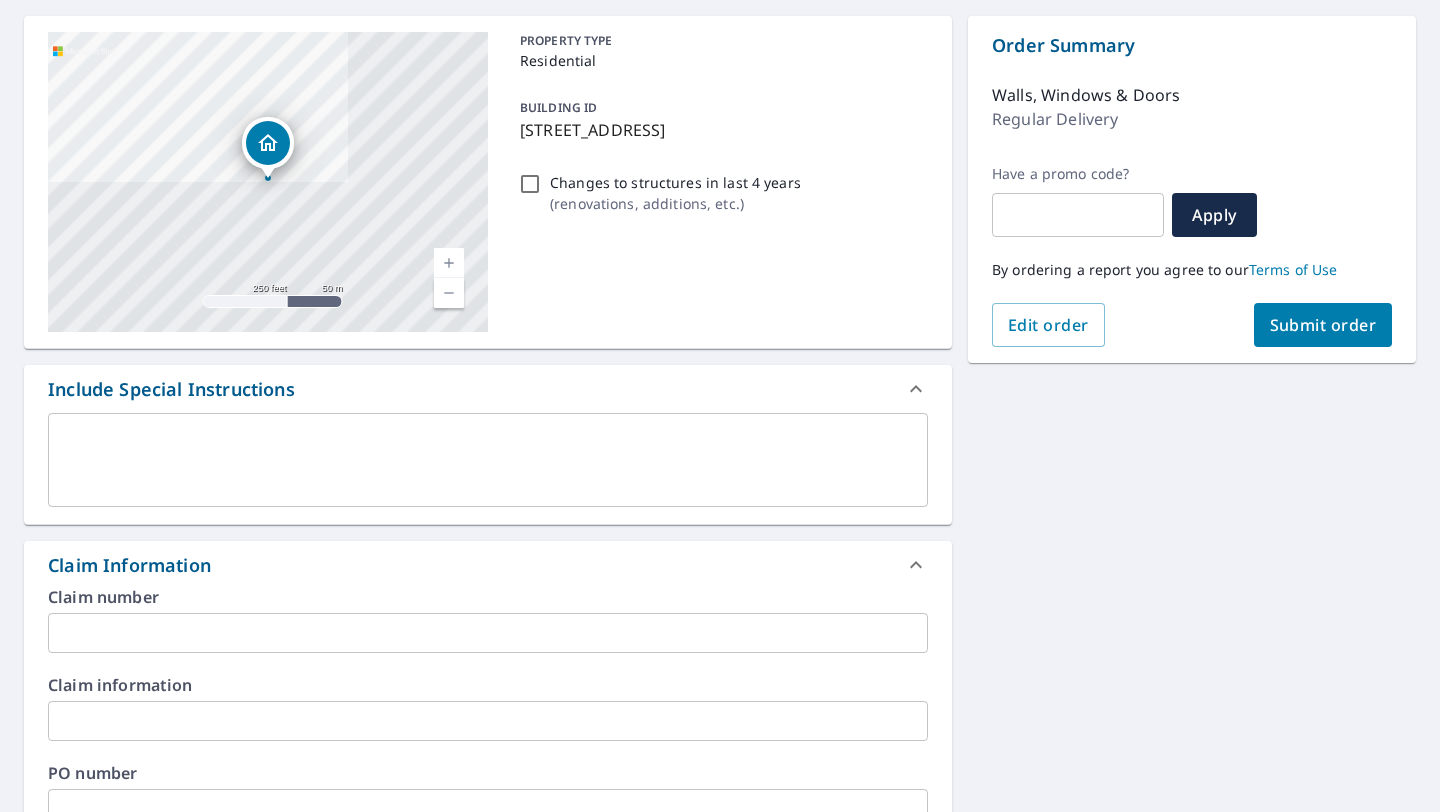 click on "Claim Information" at bounding box center (470, 565) 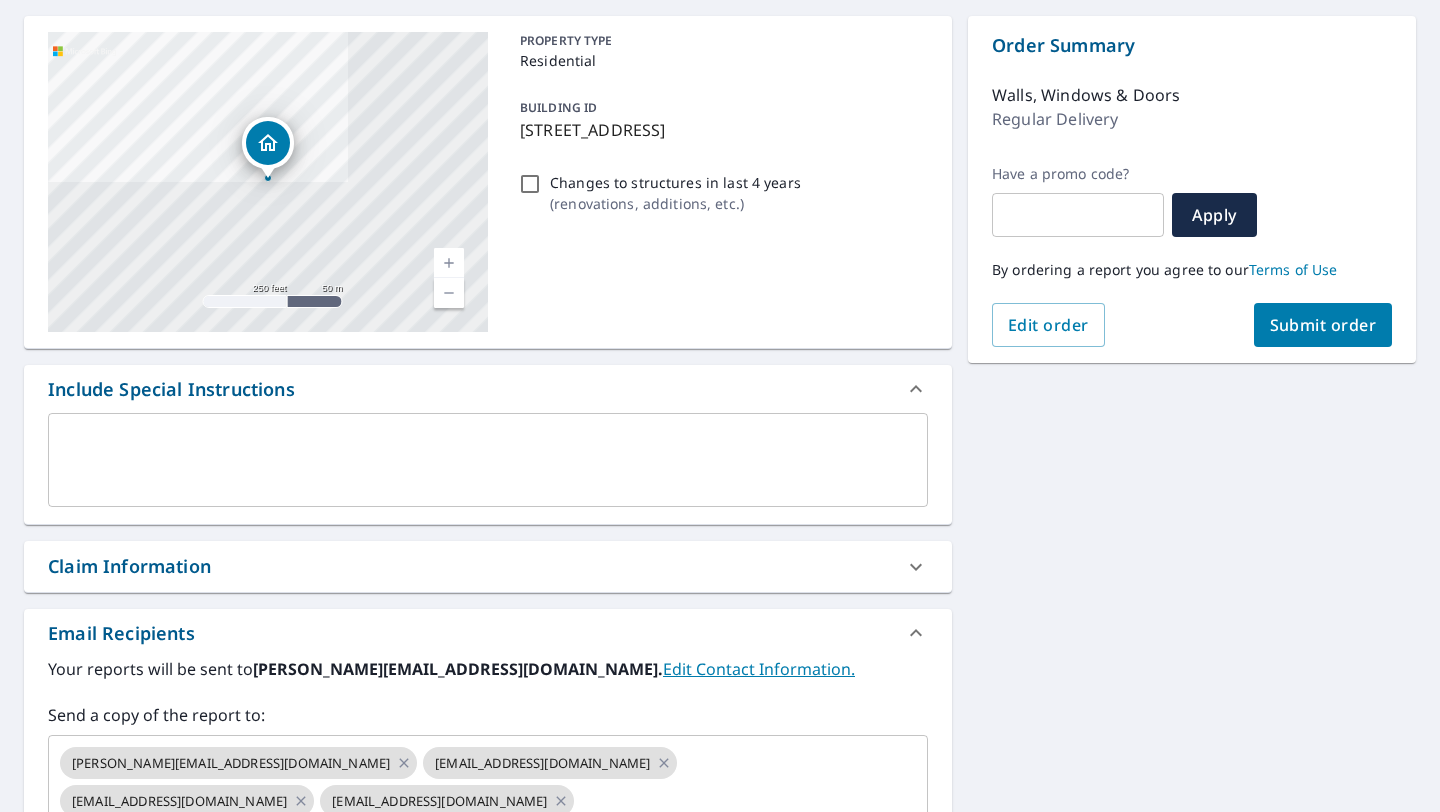 click on "Claim Information" at bounding box center [470, 566] 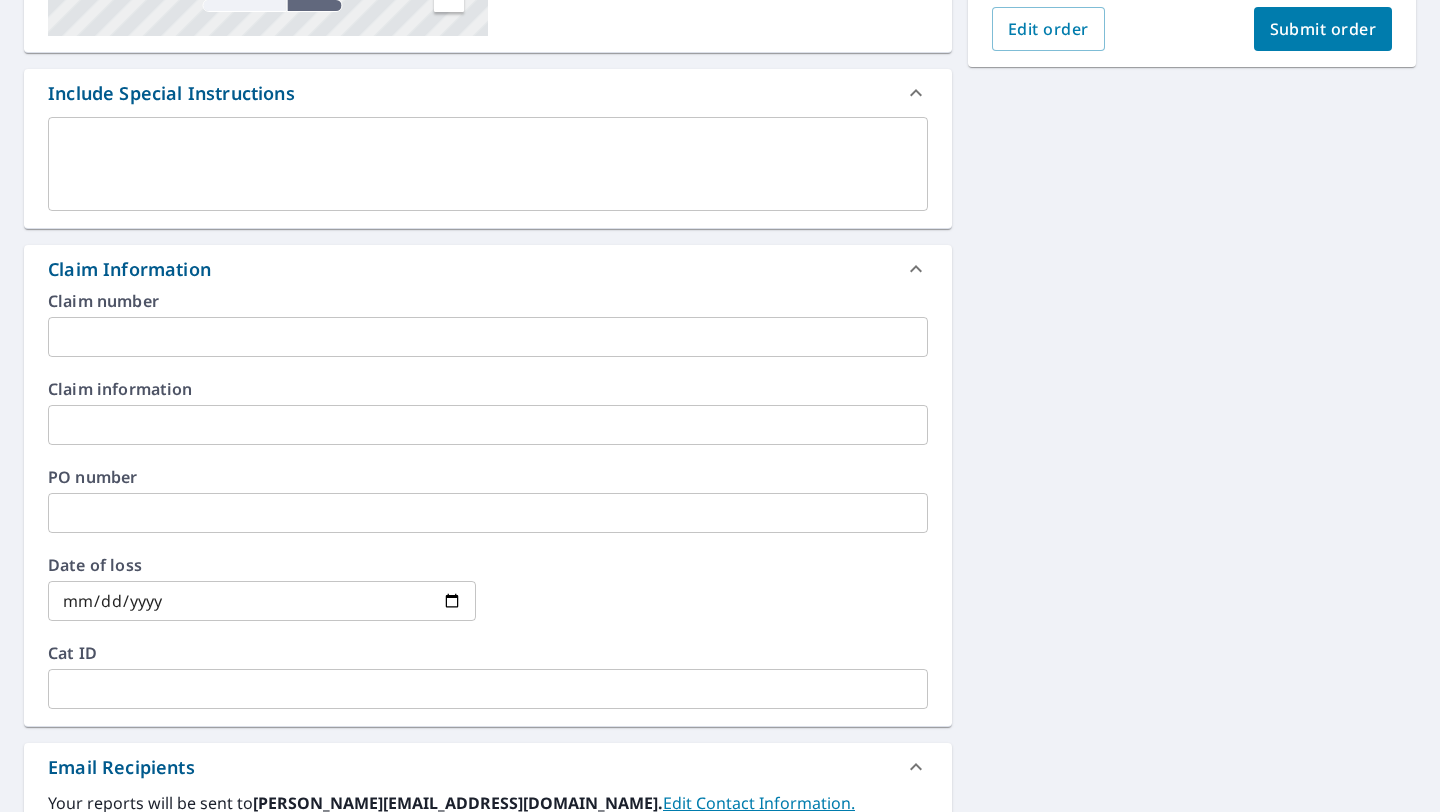 scroll, scrollTop: 464, scrollLeft: 0, axis: vertical 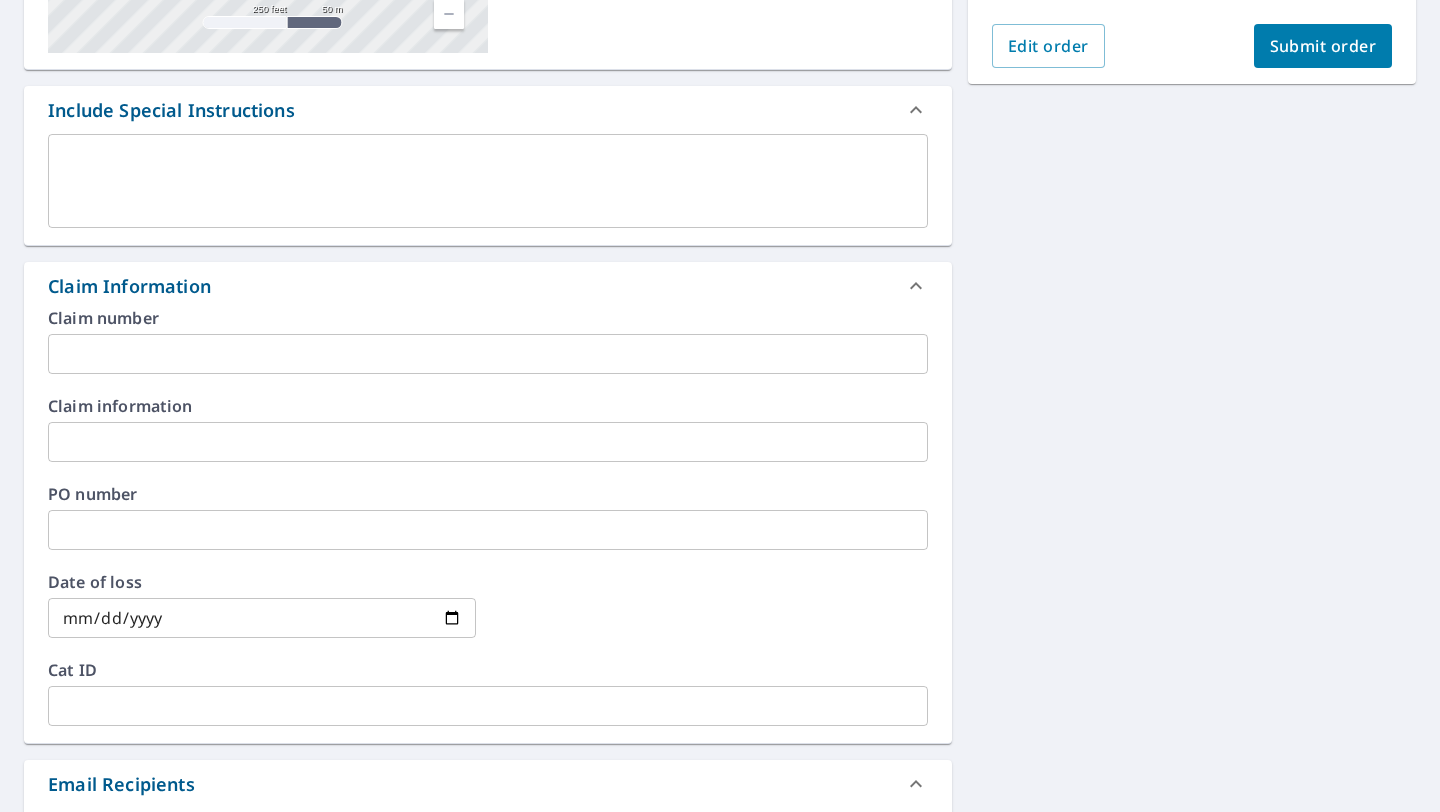 click on "Claim Information" at bounding box center (470, 286) 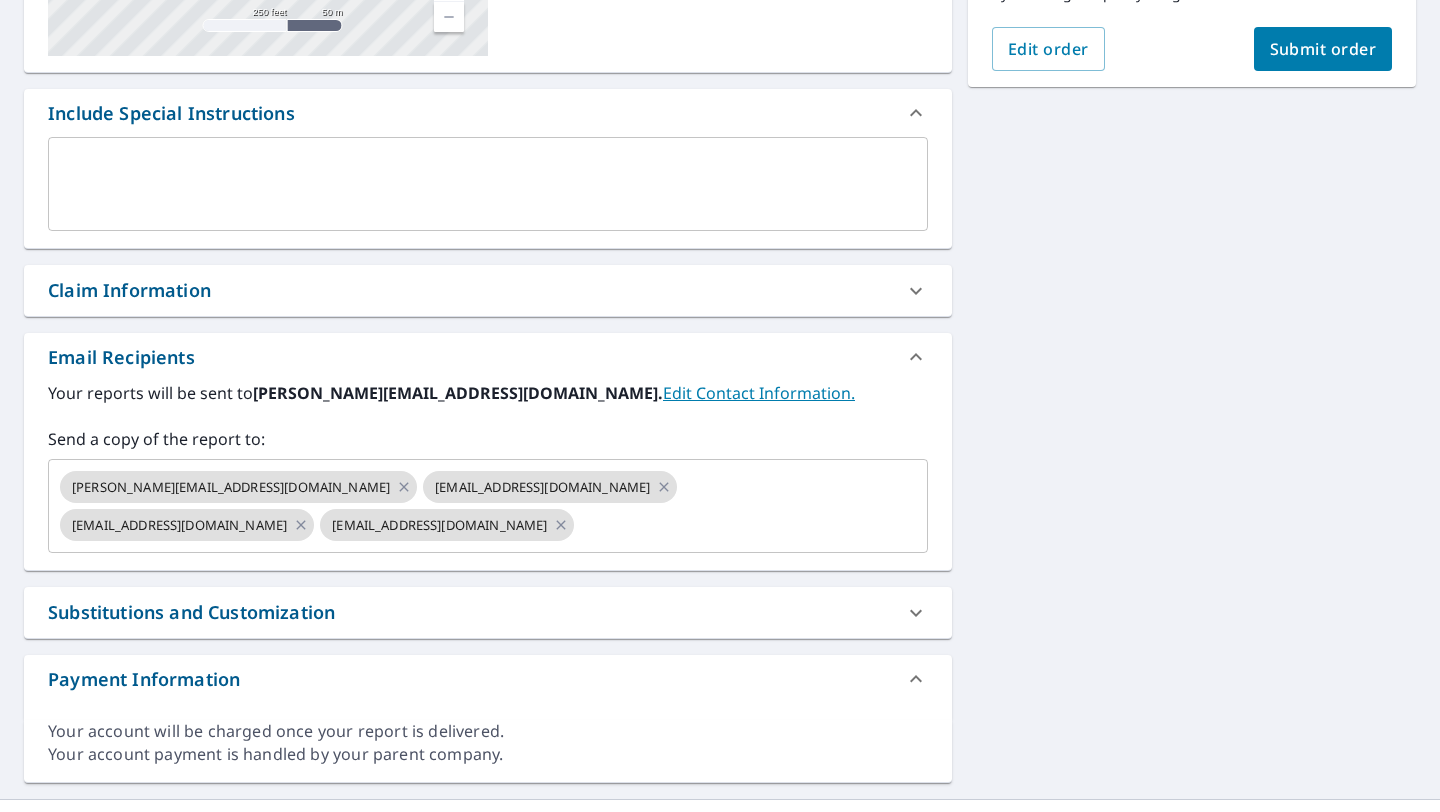 scroll, scrollTop: 0, scrollLeft: 0, axis: both 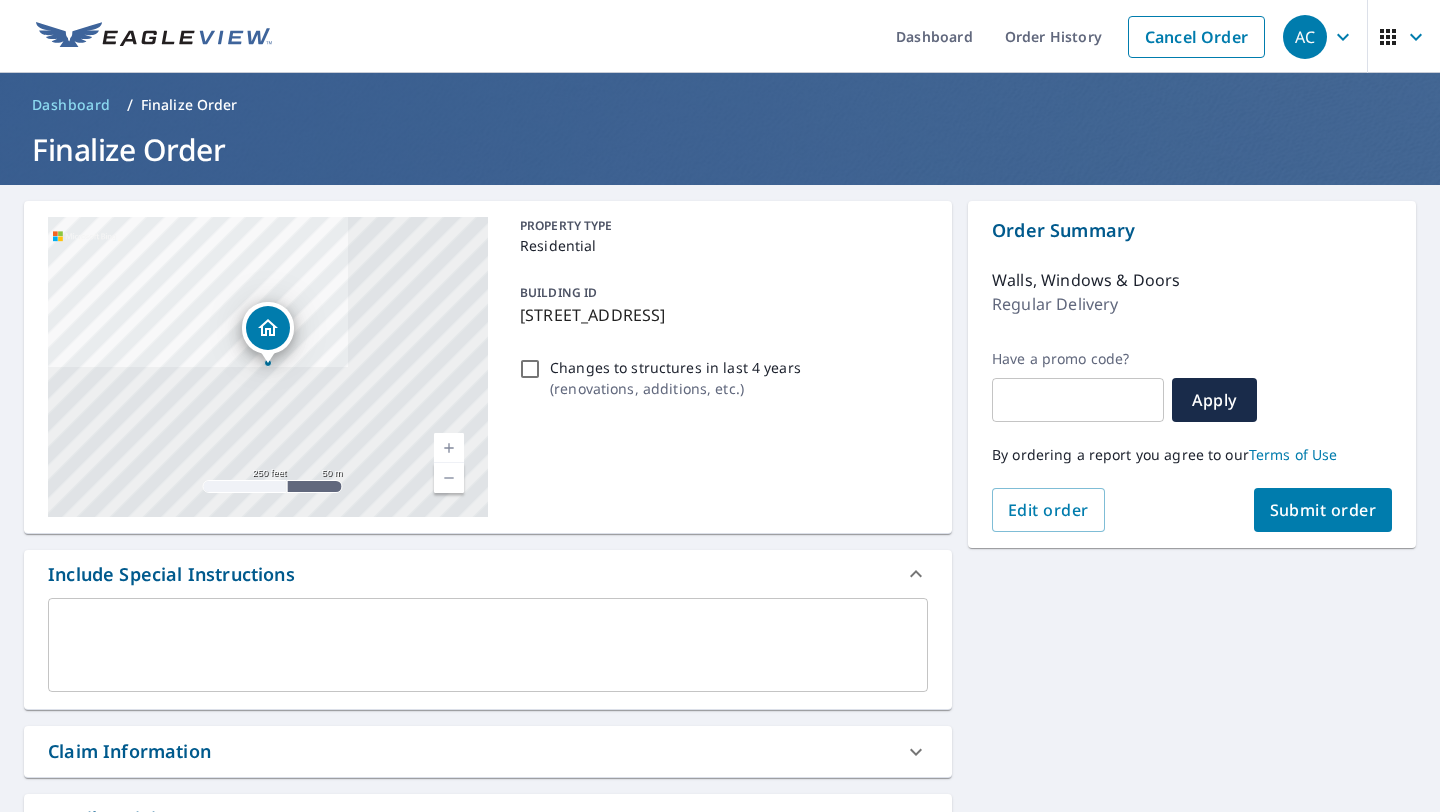 click on "Submit order" at bounding box center [1323, 510] 